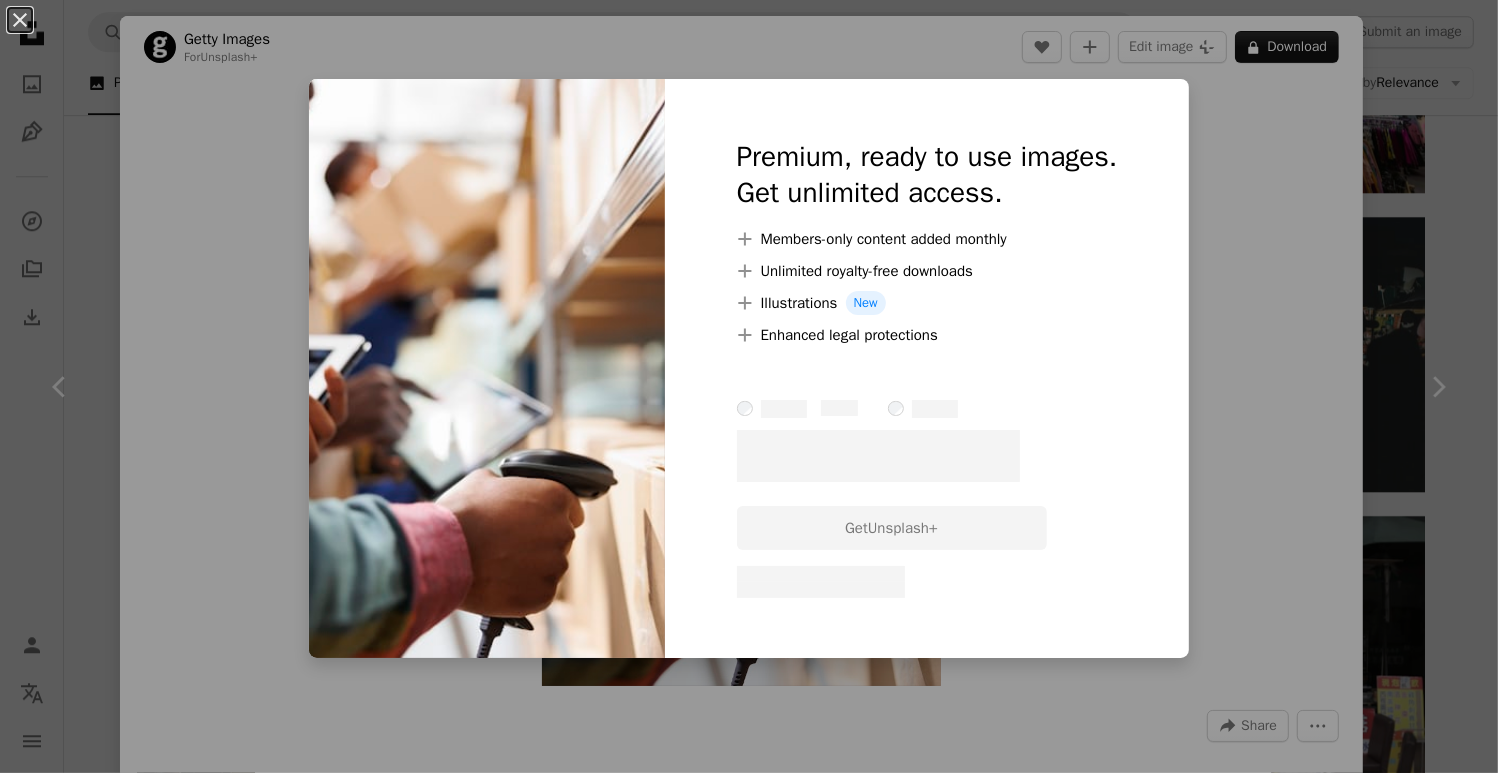 scroll, scrollTop: 16678, scrollLeft: 0, axis: vertical 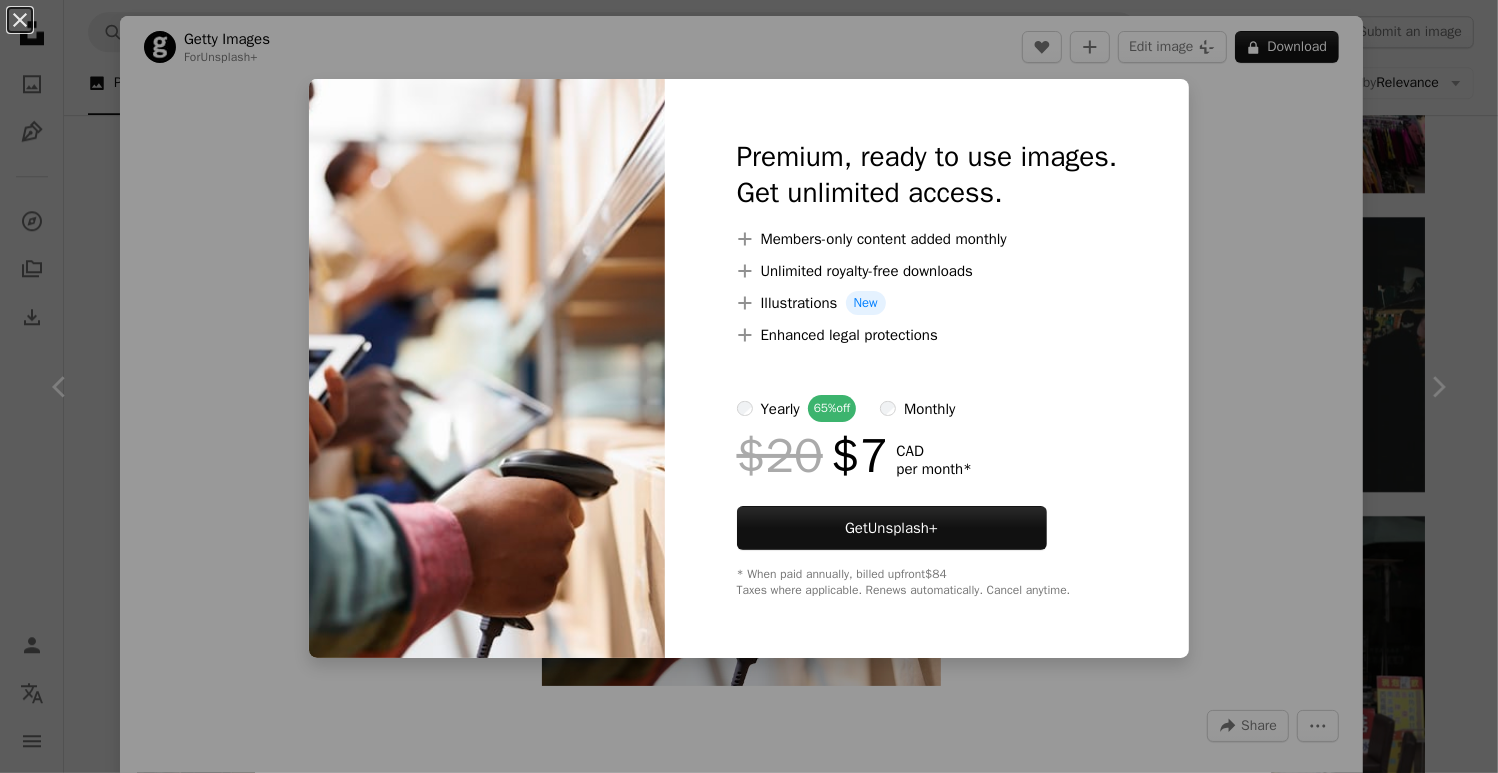 click on "An X shape Premium, ready to use images. Get unlimited access. A plus sign Members-only content added monthly A plus sign Unlimited royalty-free downloads A plus sign Illustrations  New A plus sign Enhanced legal protections yearly 65%  off monthly $20   $7 CAD per month * Get  Unsplash+ * When paid annually, billed upfront  $84 Taxes where applicable. Renews automatically. Cancel anytime." at bounding box center (749, 386) 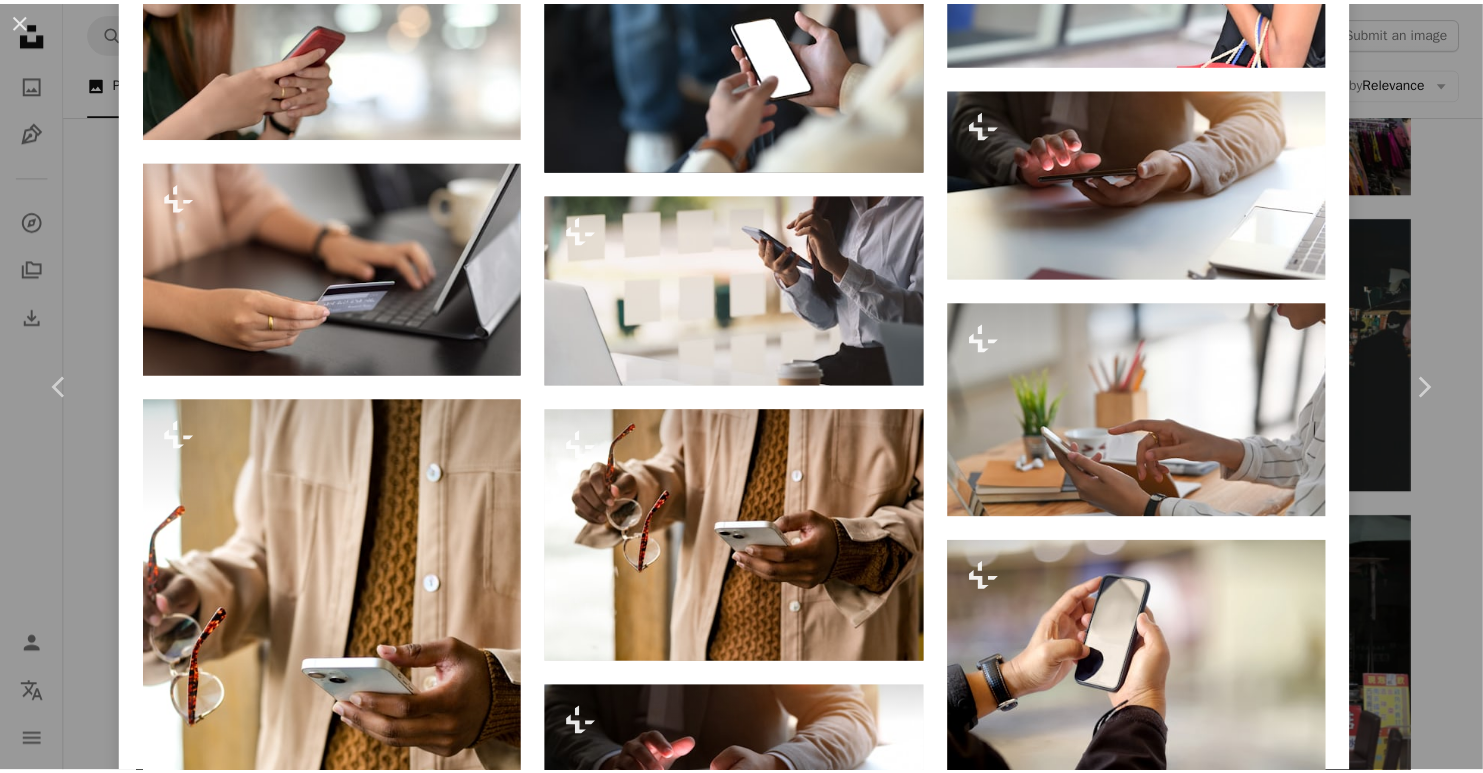 scroll, scrollTop: 4328, scrollLeft: 0, axis: vertical 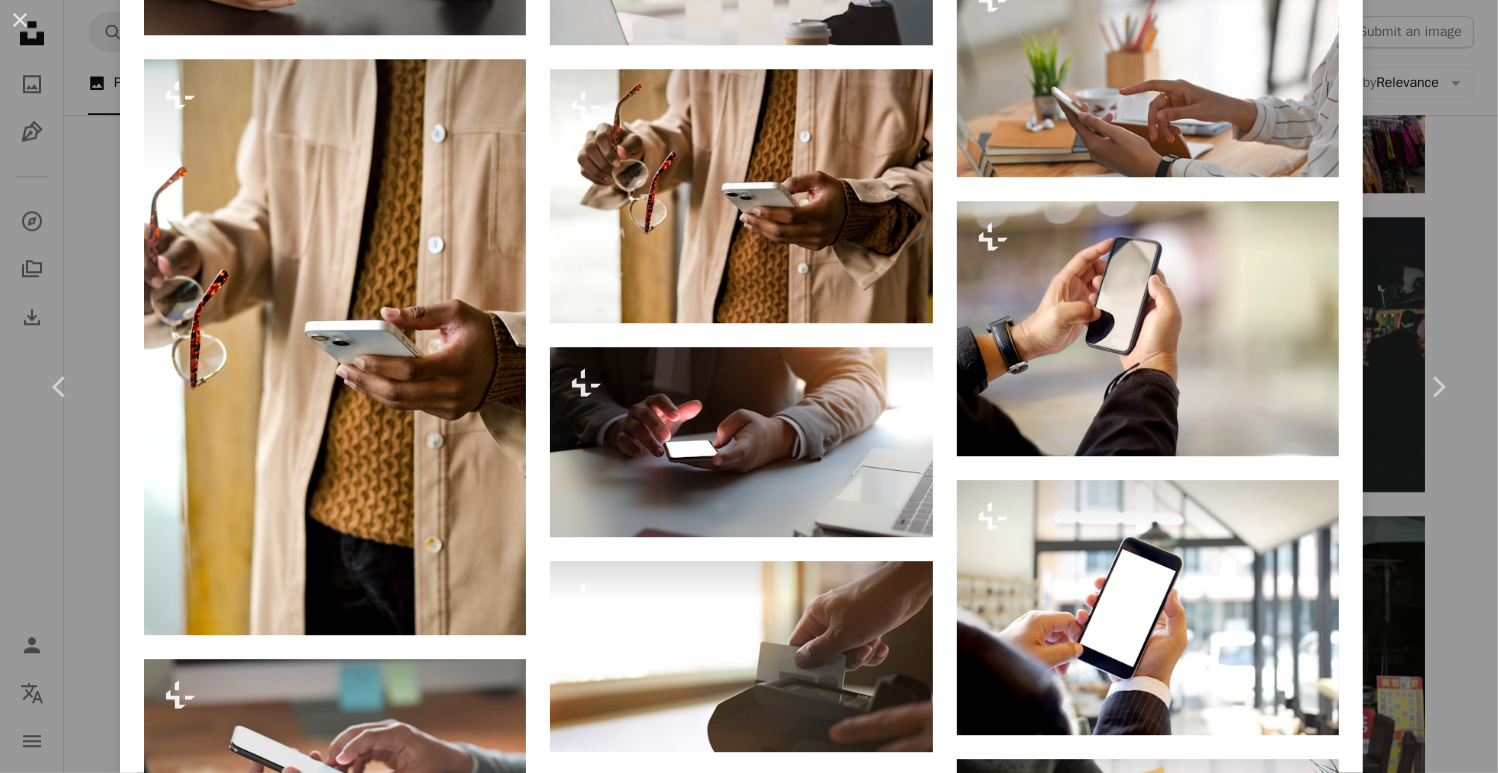 click on "An X shape Chevron left Chevron right Getty Images For Unsplash+ A heart A plus sign Edit image Plus sign for Unsplash+ Download Zoom in A forward-right arrow Share More Actions Calendar outlined Published on April 21, 2023 Safety Licensed under the Unsplash+ License photography hand warehouse shipping employee container romania package order check mark department store bar code express delivery delivering delivery person human limb Free stock photos From this series Chevron right Plus sign for Unsplash+ Plus sign for Unsplash+ Plus sign for Unsplash+ Plus sign for Unsplash+ Plus sign for Unsplash+ Plus sign for Unsplash+ Plus sign for Unsplash+ Plus sign for Unsplash+ Plus sign for Unsplash+ Plus sign for Unsplash+ Related images Plus sign for Unsplash+ A heart A plus sign Getty Images For Unsplash+ A lock Download Plus sign for Unsplash+ A heart A plus sign Getty Images For Unsplash+ A lock Download Plus sign for Unsplash+ A heart A plus sign Getty Images For Unsplash+ A lock Download" at bounding box center (749, 386) 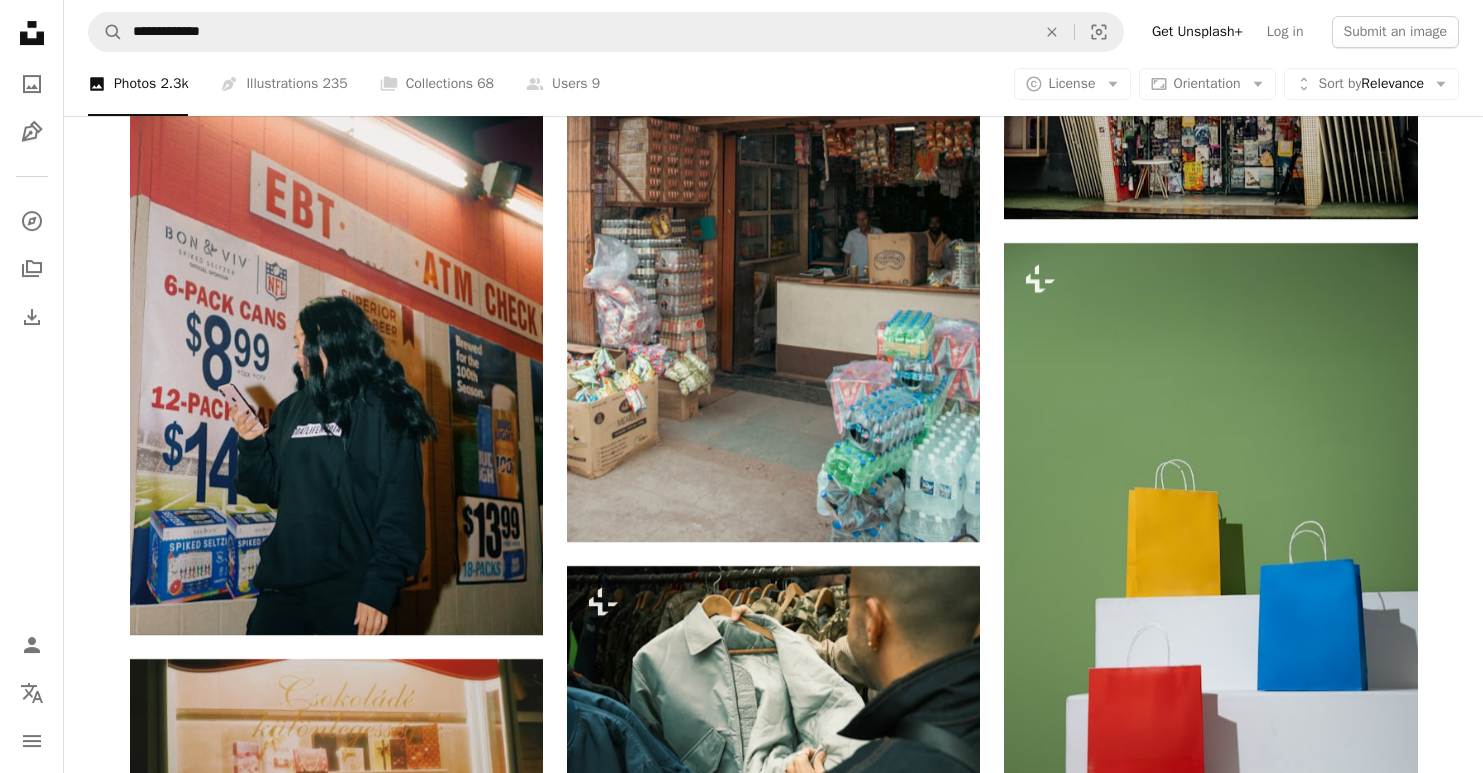 scroll, scrollTop: 33078, scrollLeft: 0, axis: vertical 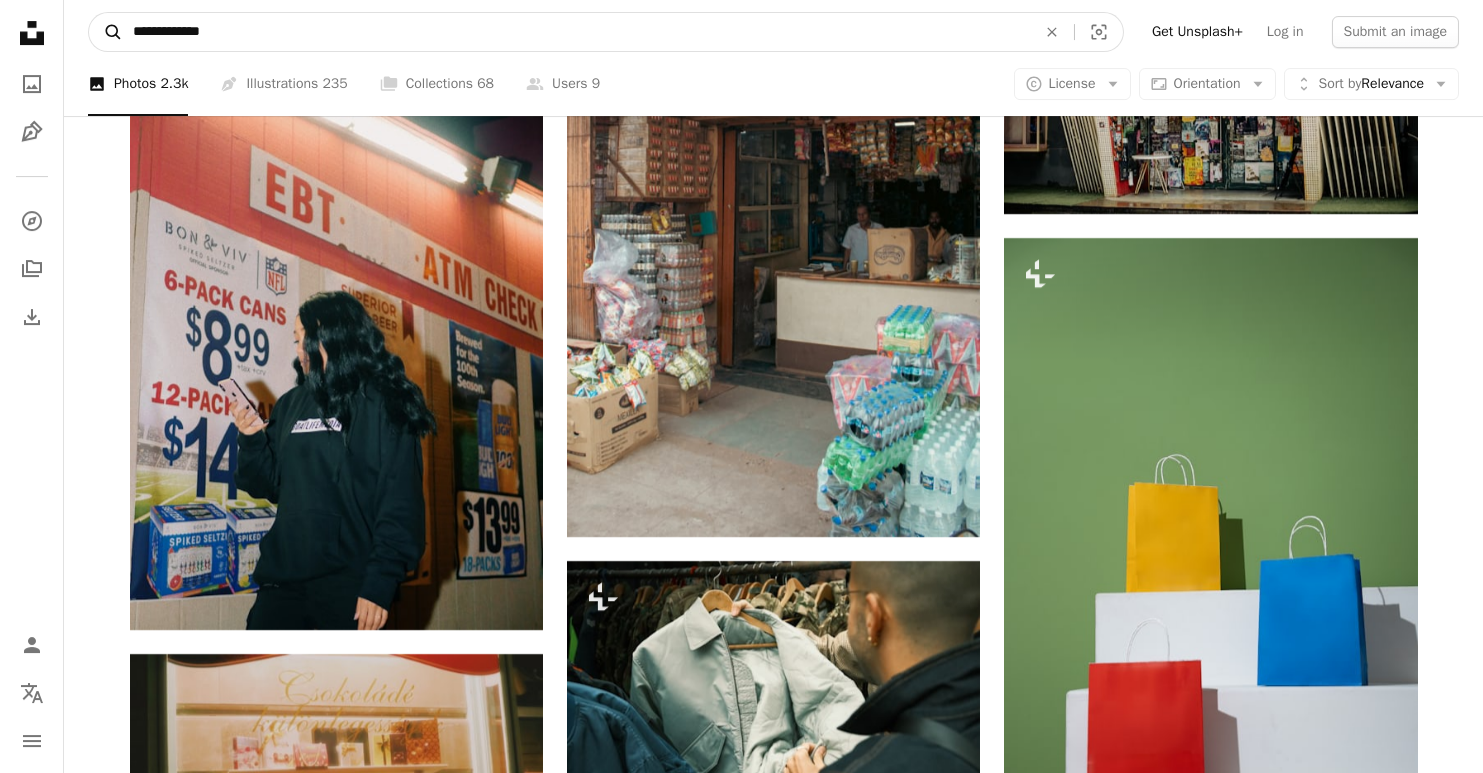 drag, startPoint x: 257, startPoint y: 33, endPoint x: 119, endPoint y: 49, distance: 138.92444 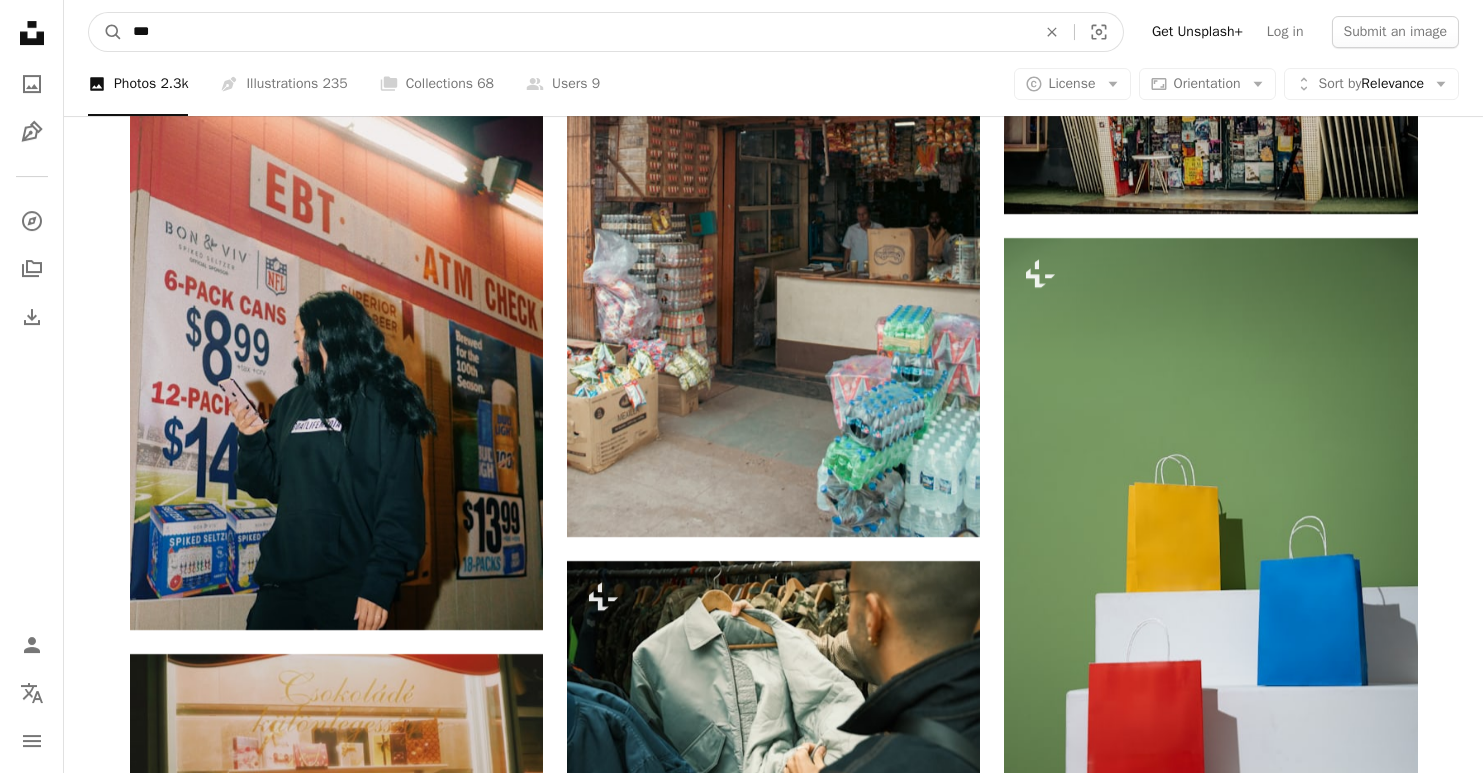 type on "****" 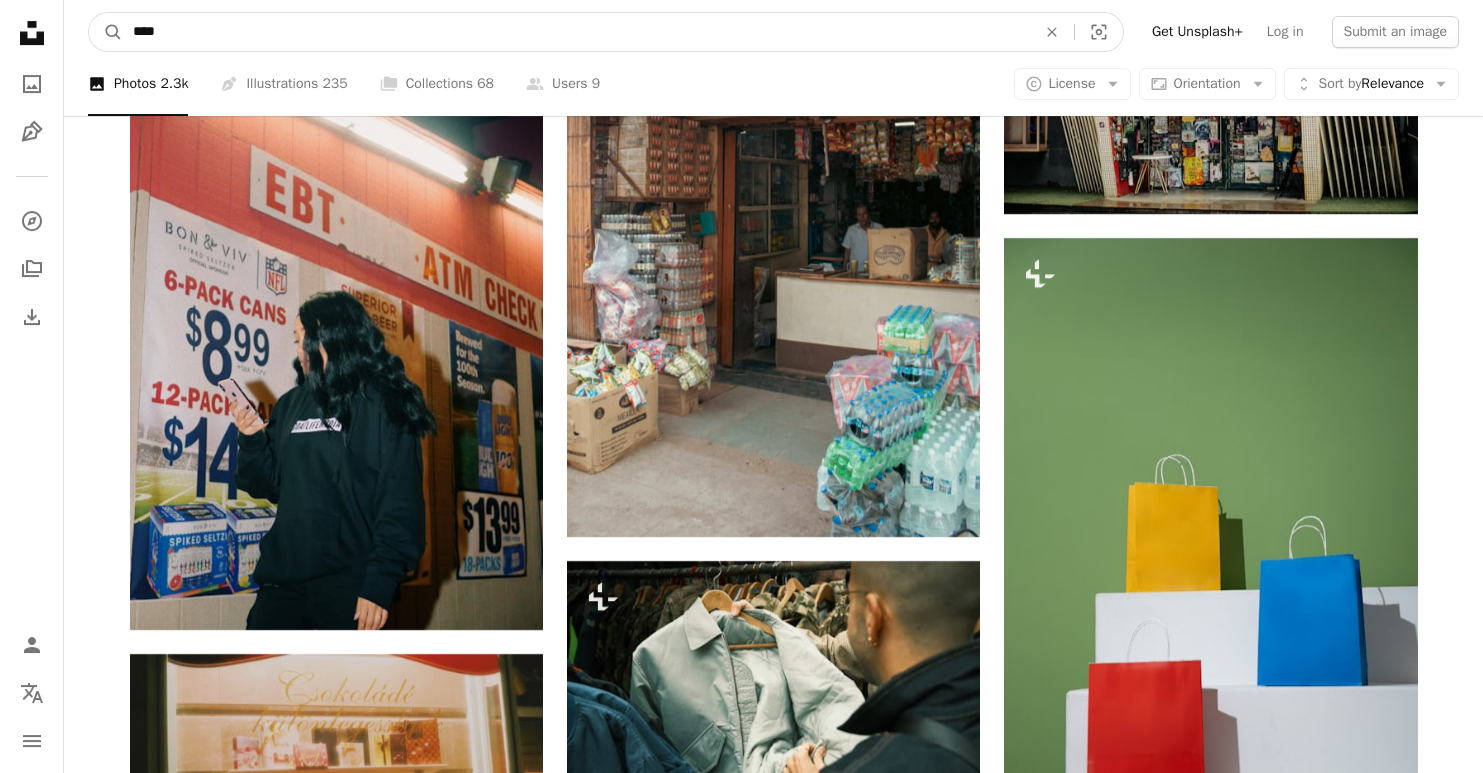 click on "A magnifying glass" at bounding box center (106, 32) 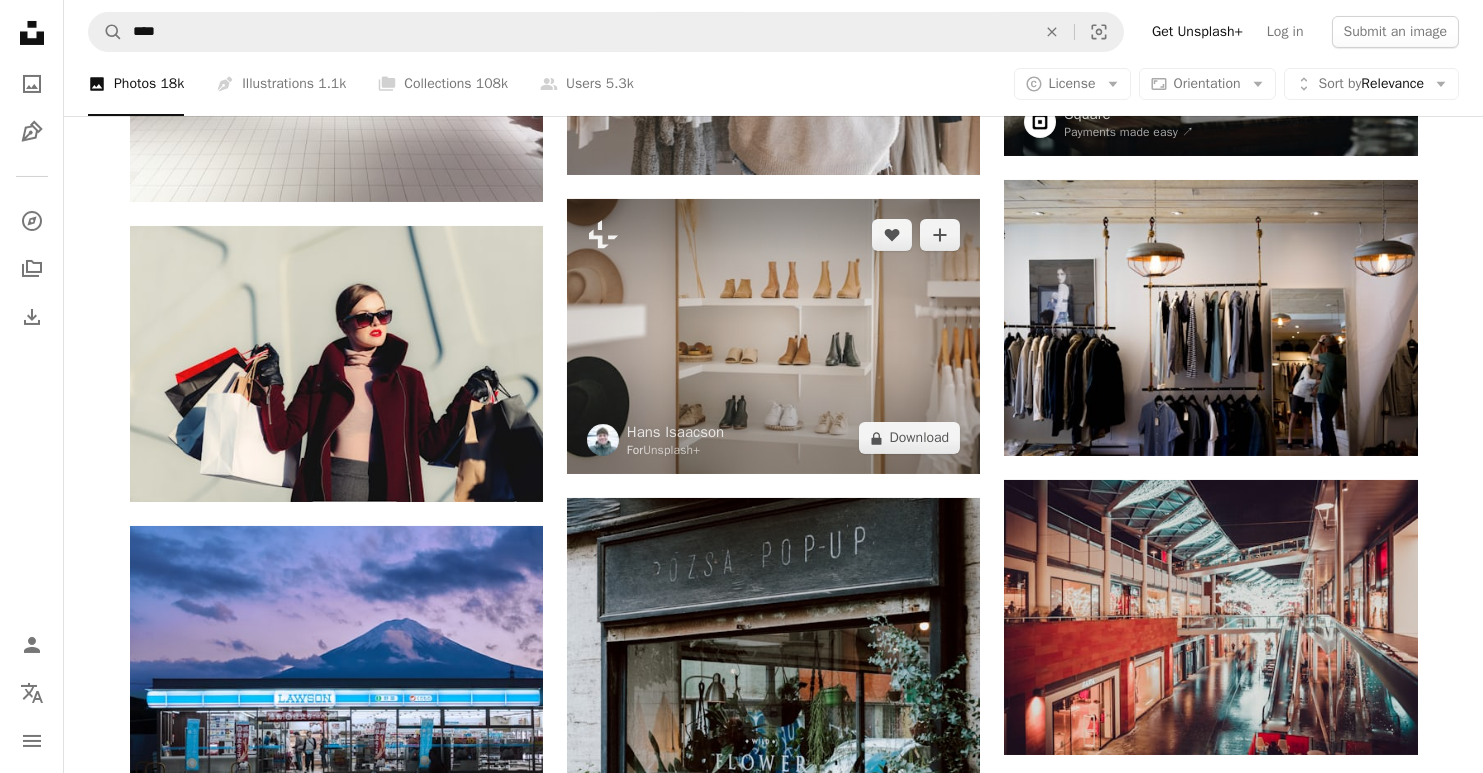scroll, scrollTop: 1700, scrollLeft: 0, axis: vertical 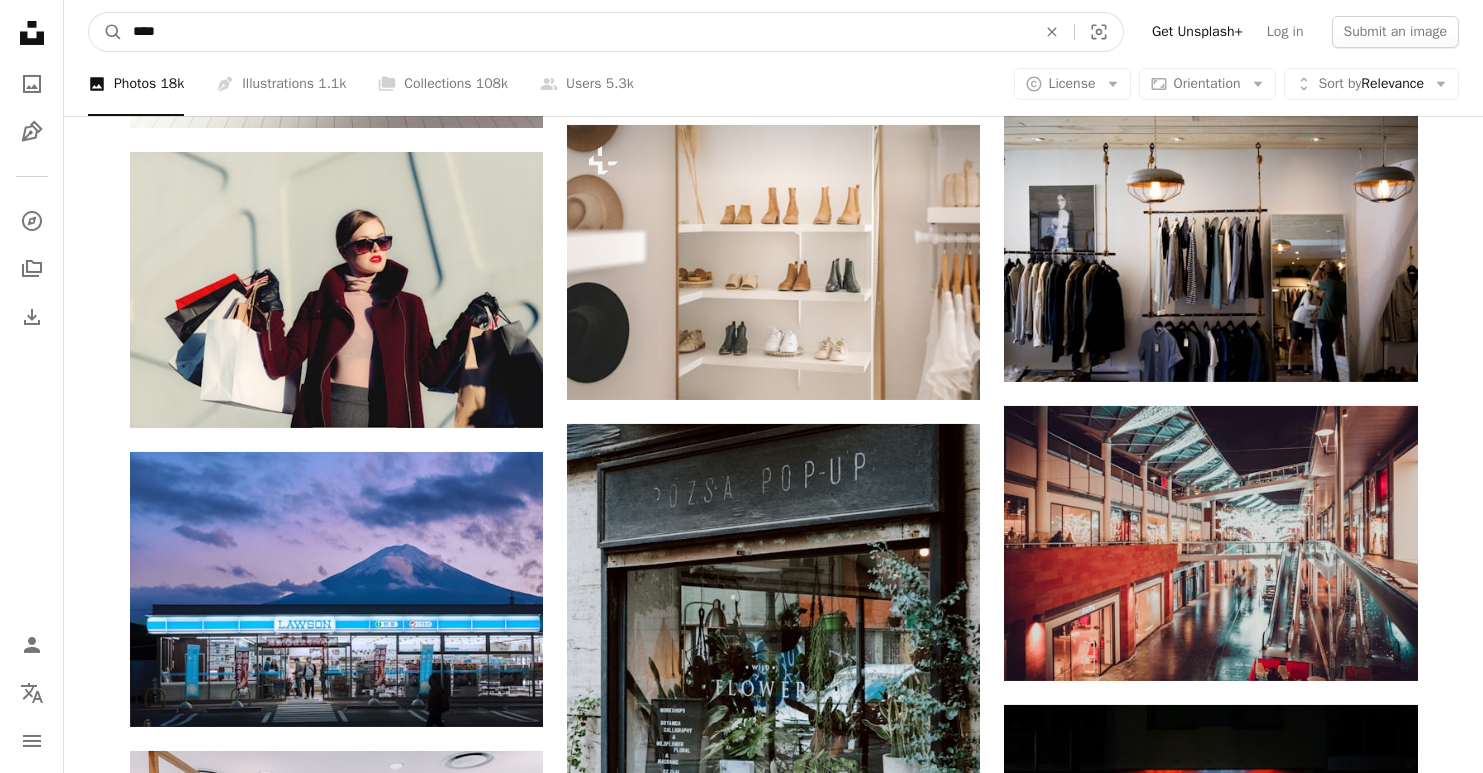 click on "****" at bounding box center (576, 32) 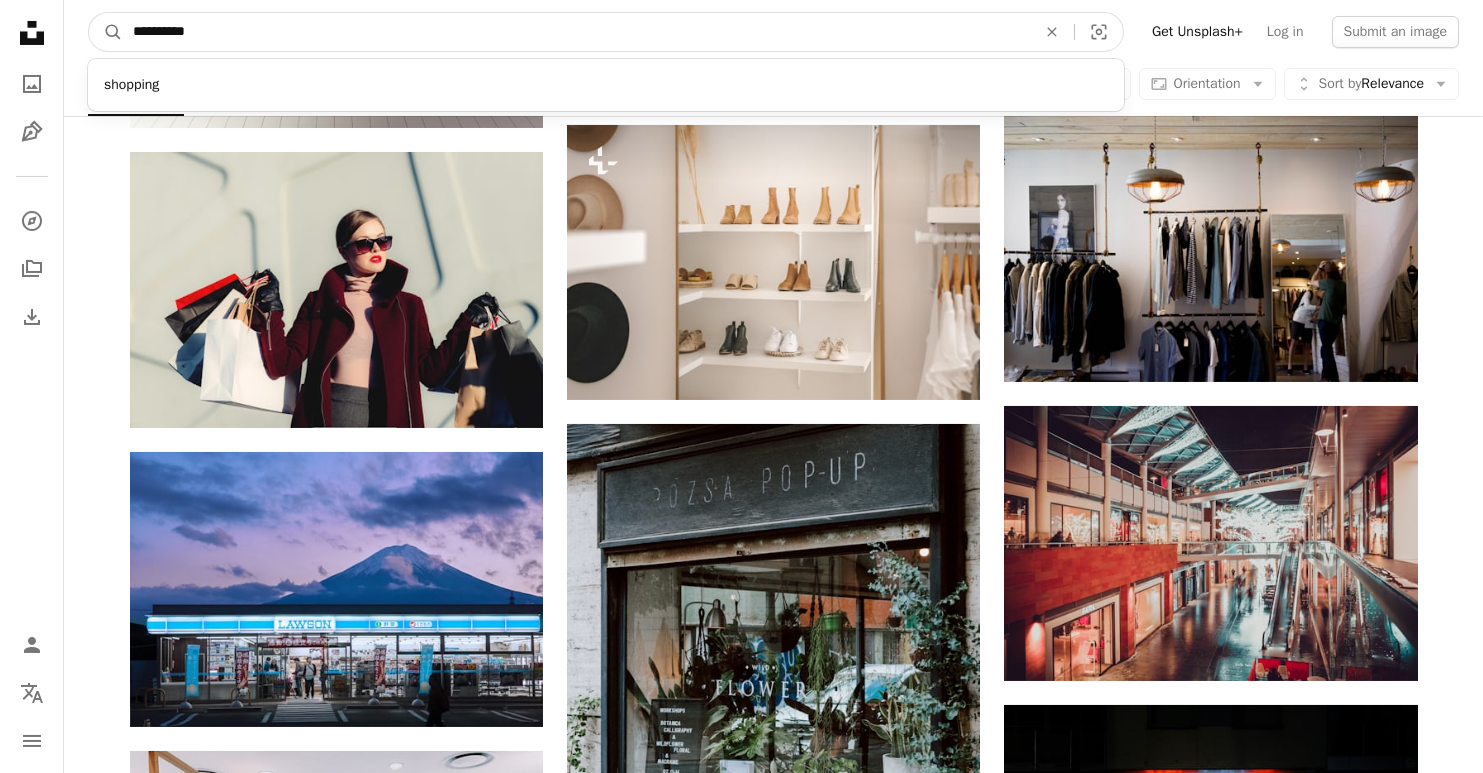 type on "**********" 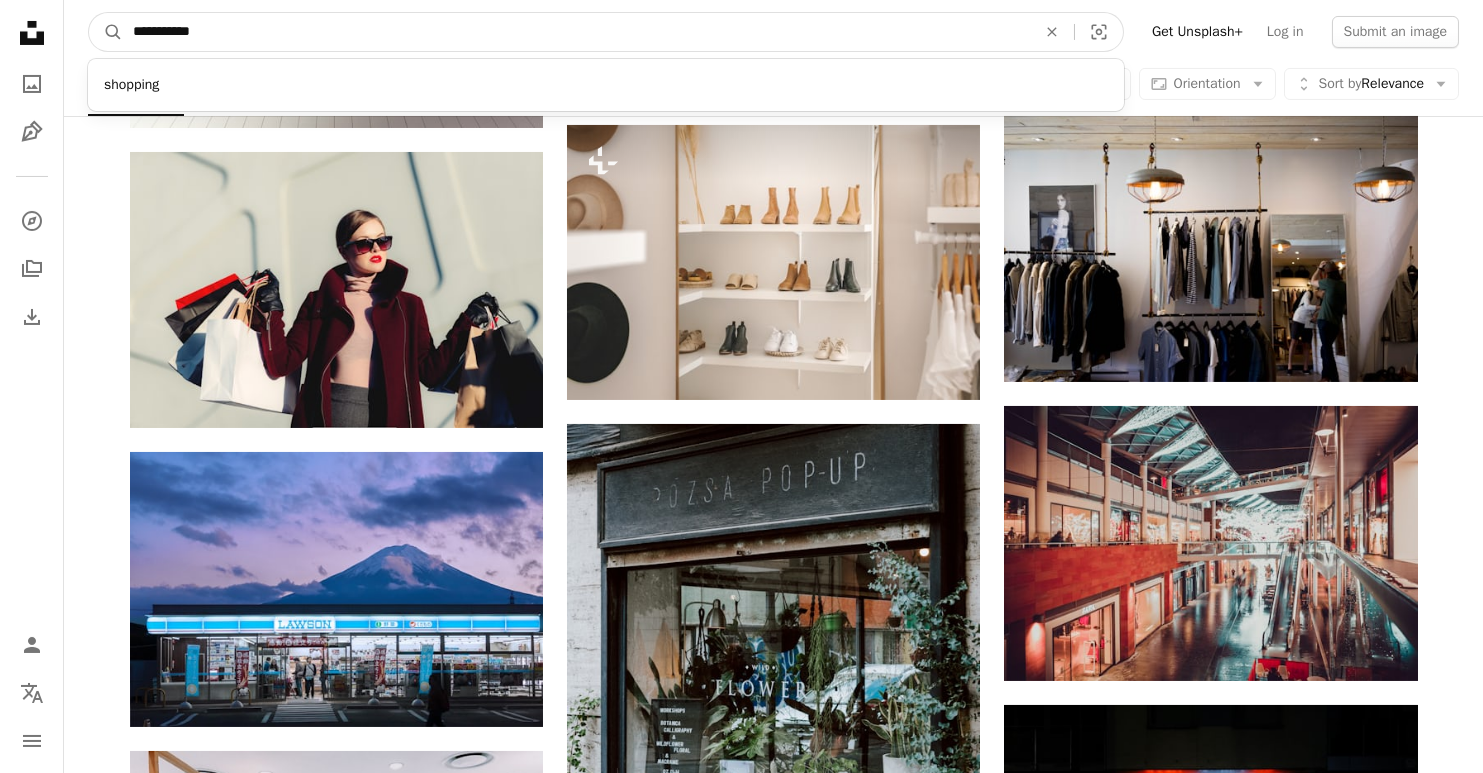 click on "A magnifying glass" at bounding box center (106, 32) 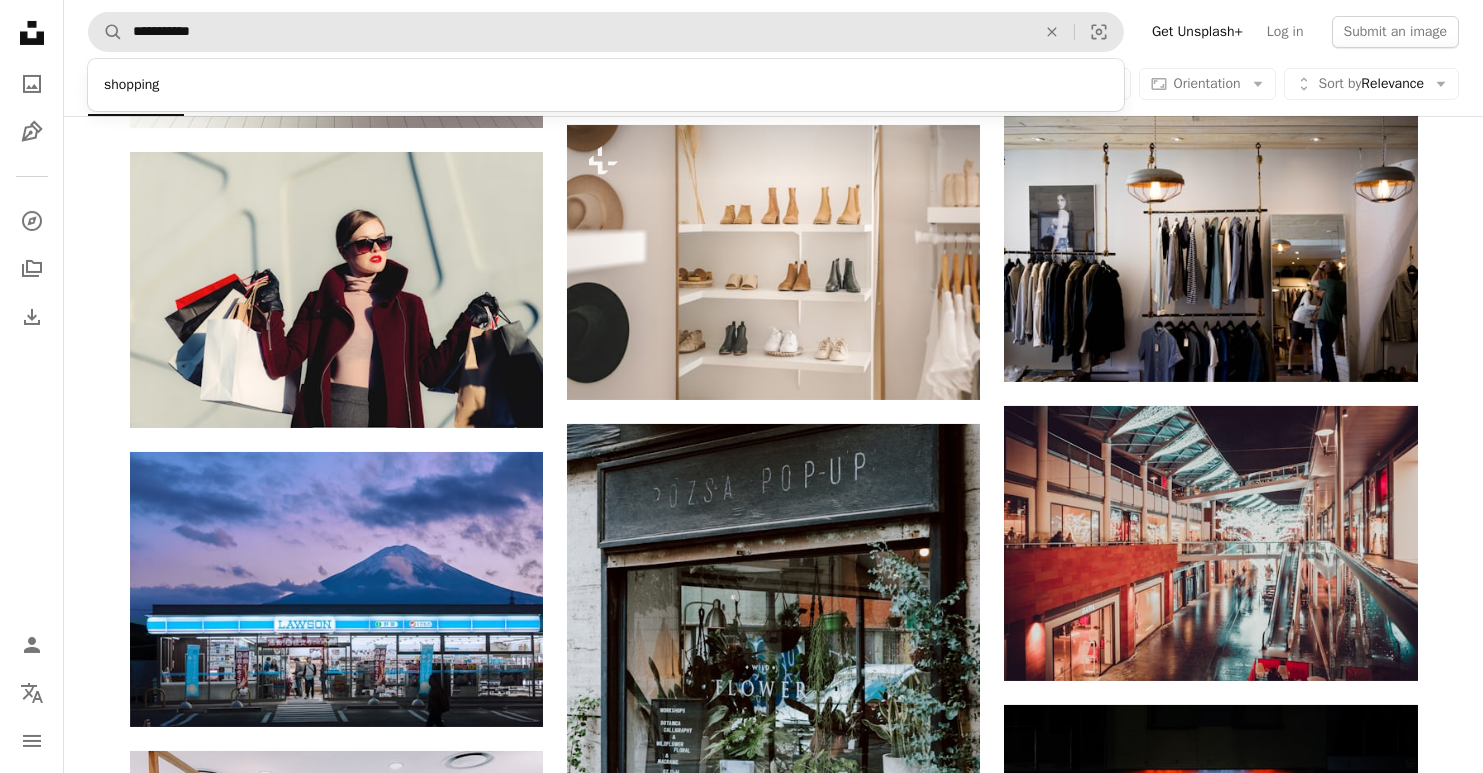 scroll, scrollTop: 0, scrollLeft: 0, axis: both 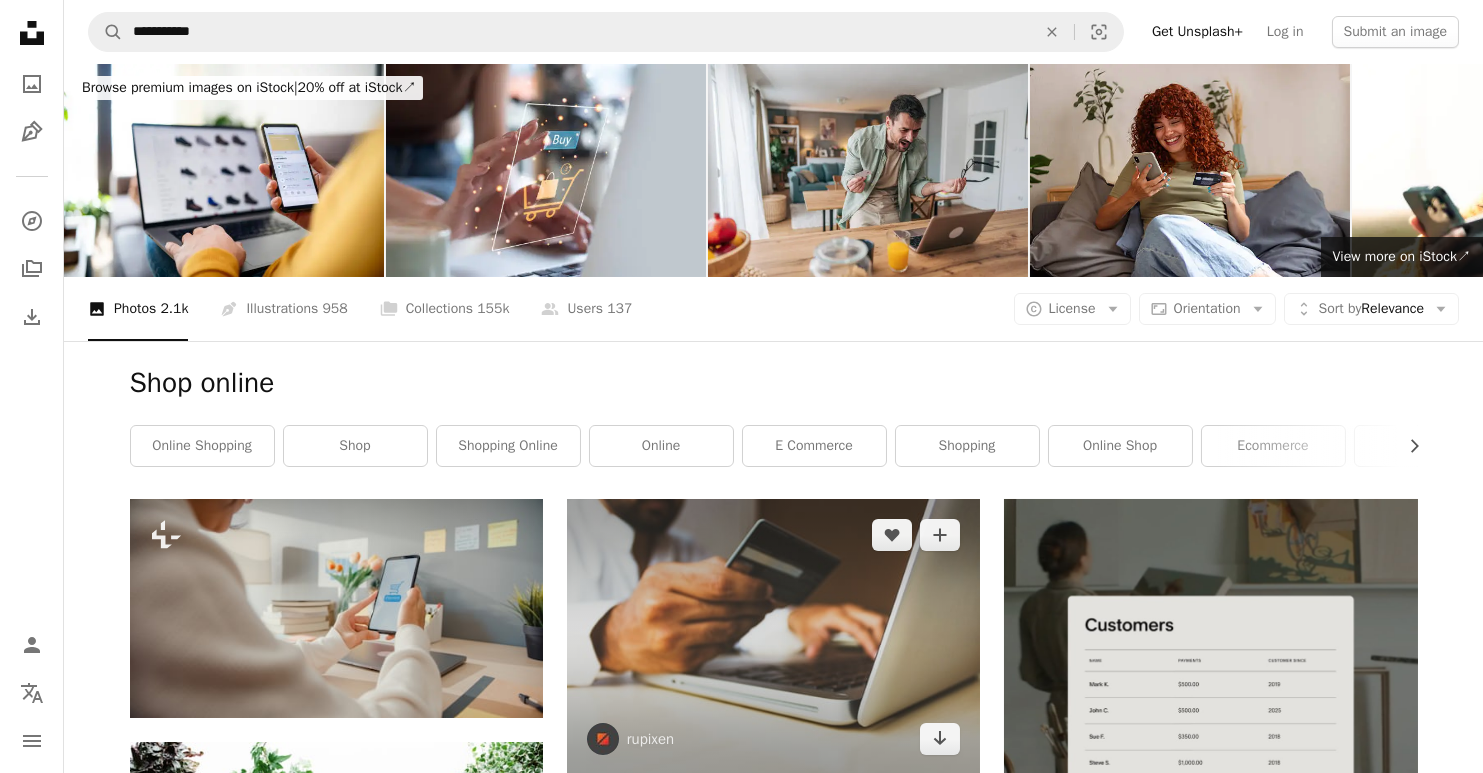 click at bounding box center [773, 636] 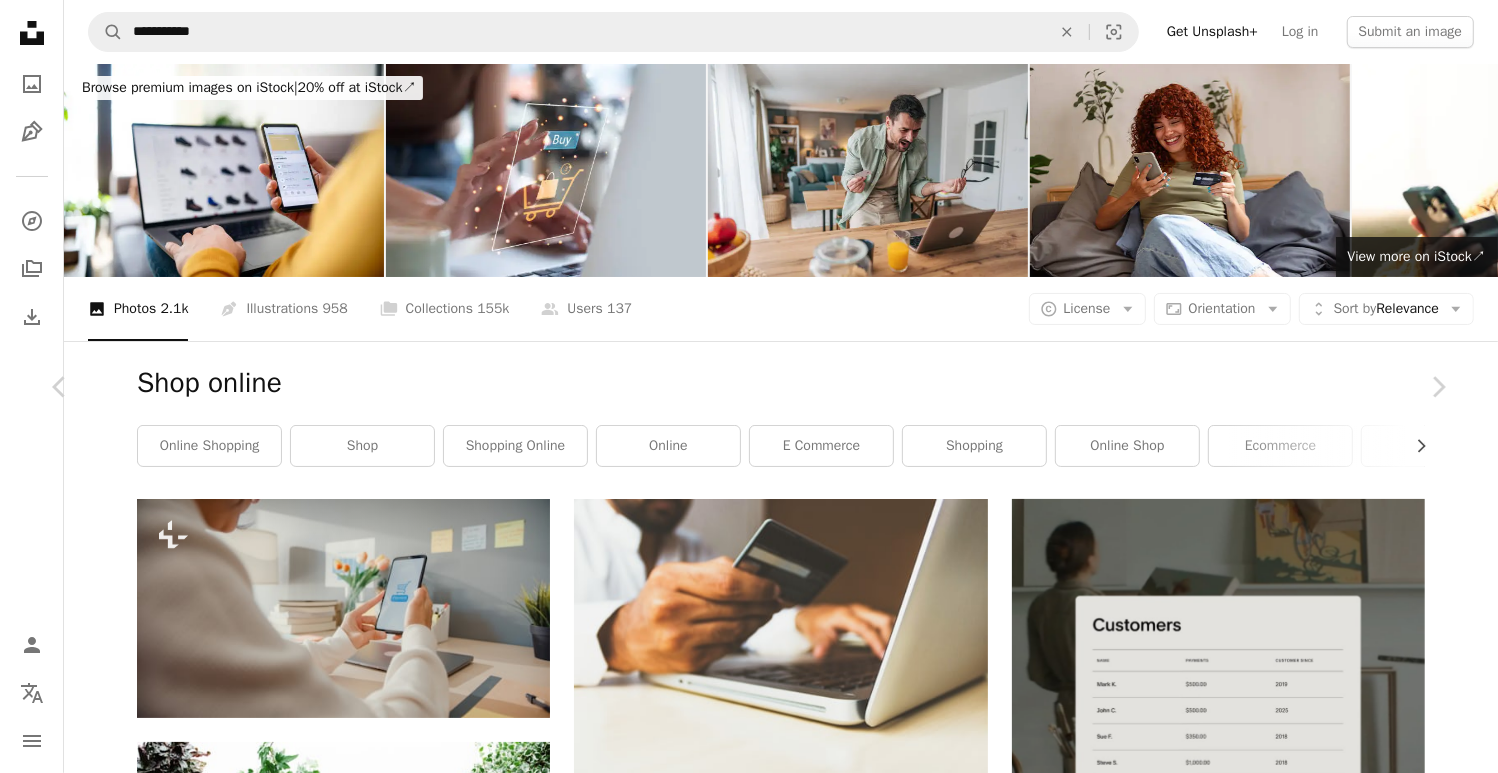 click on "An X shape Chevron left Chevron right rupixen rupixen A heart A plus sign Edit image Plus sign for Unsplash+ Download free Chevron down Zoom in Views 62,711,401 Downloads 616,158 Featured in Business & Work A forward-right arrow Share Info icon Info More Actions Stock photo of the Business Man with a credit card by rupixen Calendar outlined Published on July 13, 2019 Camera Canon, EOS 1300D Safety Free to use under the Unsplash License money finance shopping digital internet ecommerce retail electronics credit card customer payment card commercial credit transaction commerce purchase online payment card payment business Backgrounds Browse premium related images on iStock | Save 20% with code UNSPLASH20 View more on iStock ↗ Related images A heart A plus sign Samsung Memory Arrow pointing down Plus sign for Unsplash+ A heart A plus sign Getty Images For Unsplash+ A lock Download A heart A plus sign Sean Lim Arrow pointing down A heart A plus sign Jakub Żerdzicki Arrow pointing down A heart A heart" at bounding box center [749, 4443] 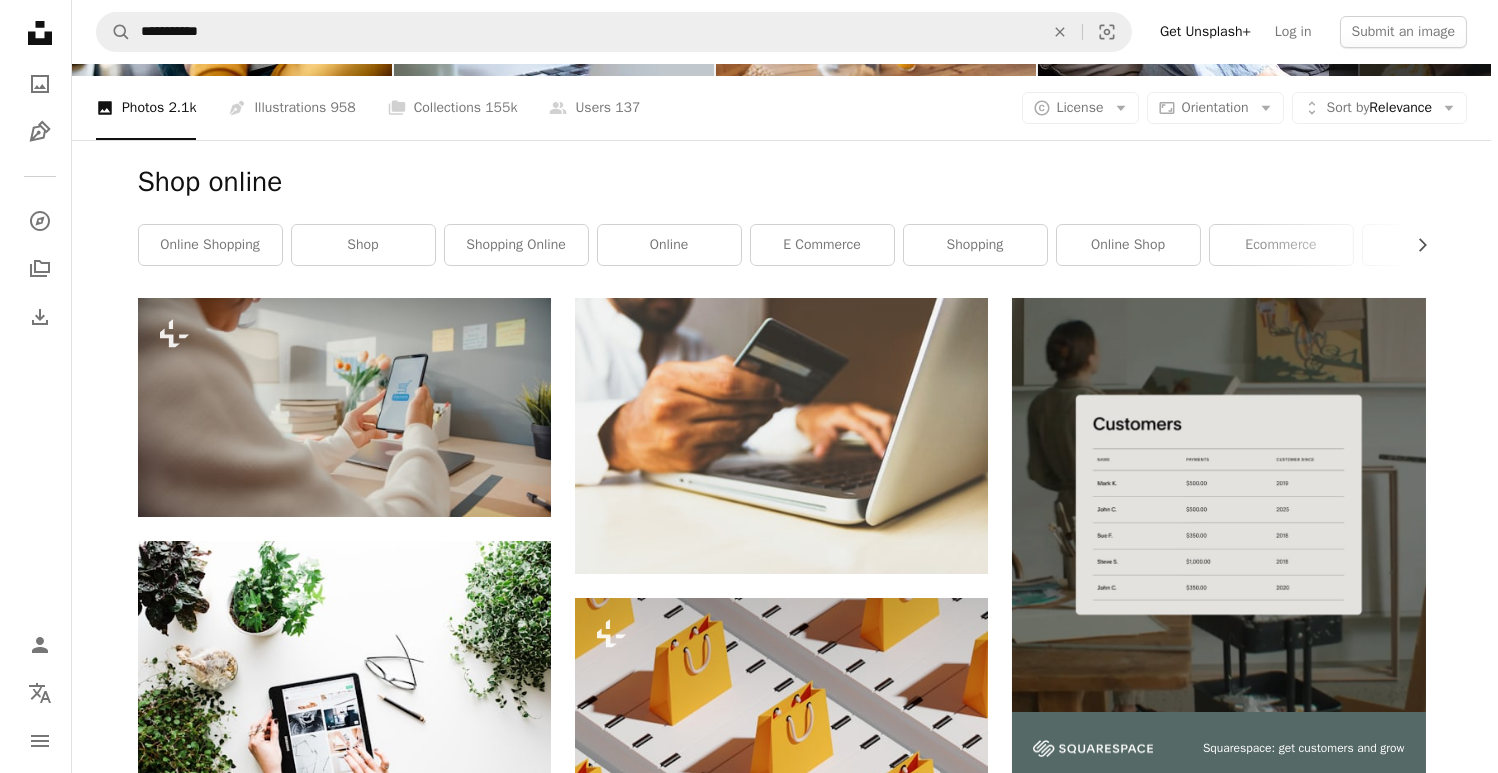 scroll, scrollTop: 100, scrollLeft: 0, axis: vertical 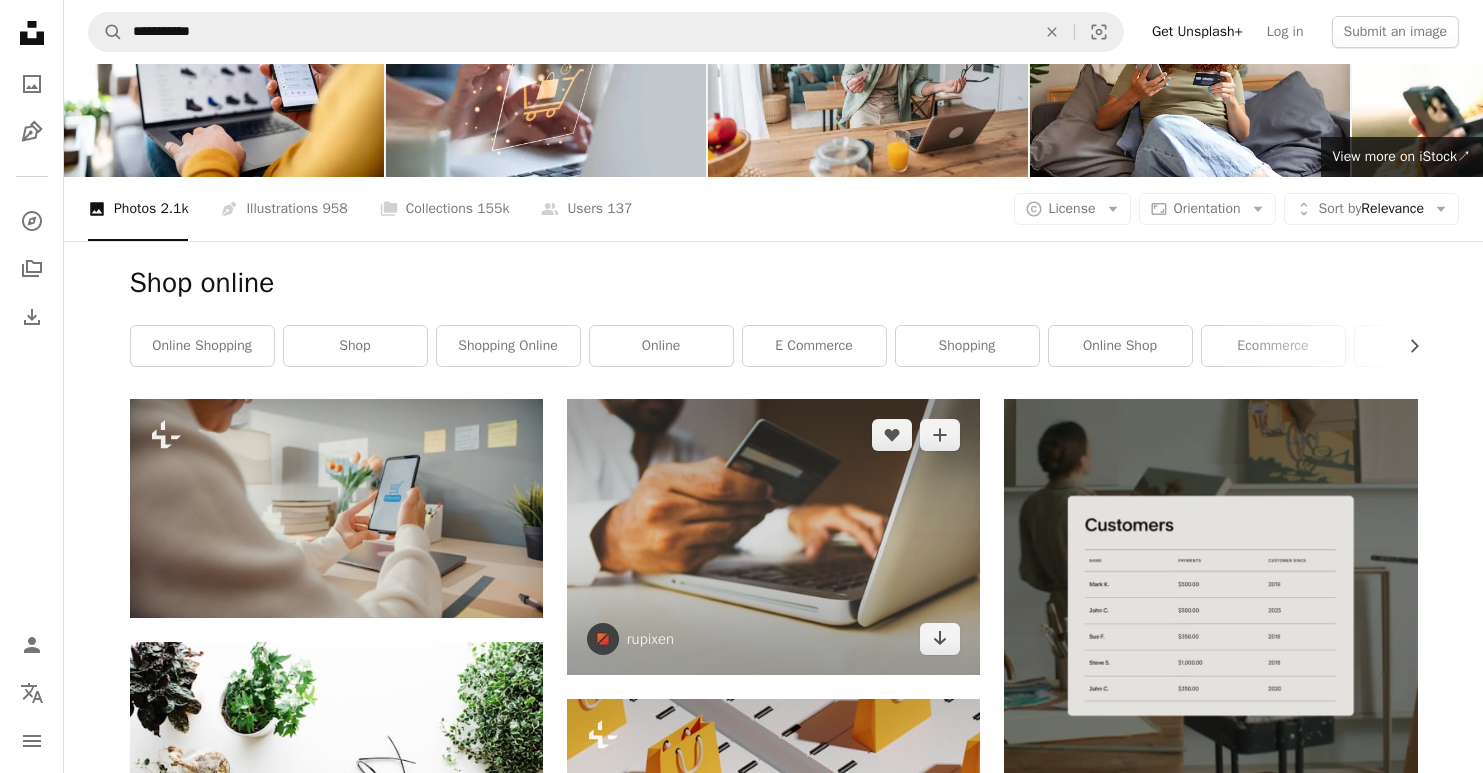 click at bounding box center (773, 536) 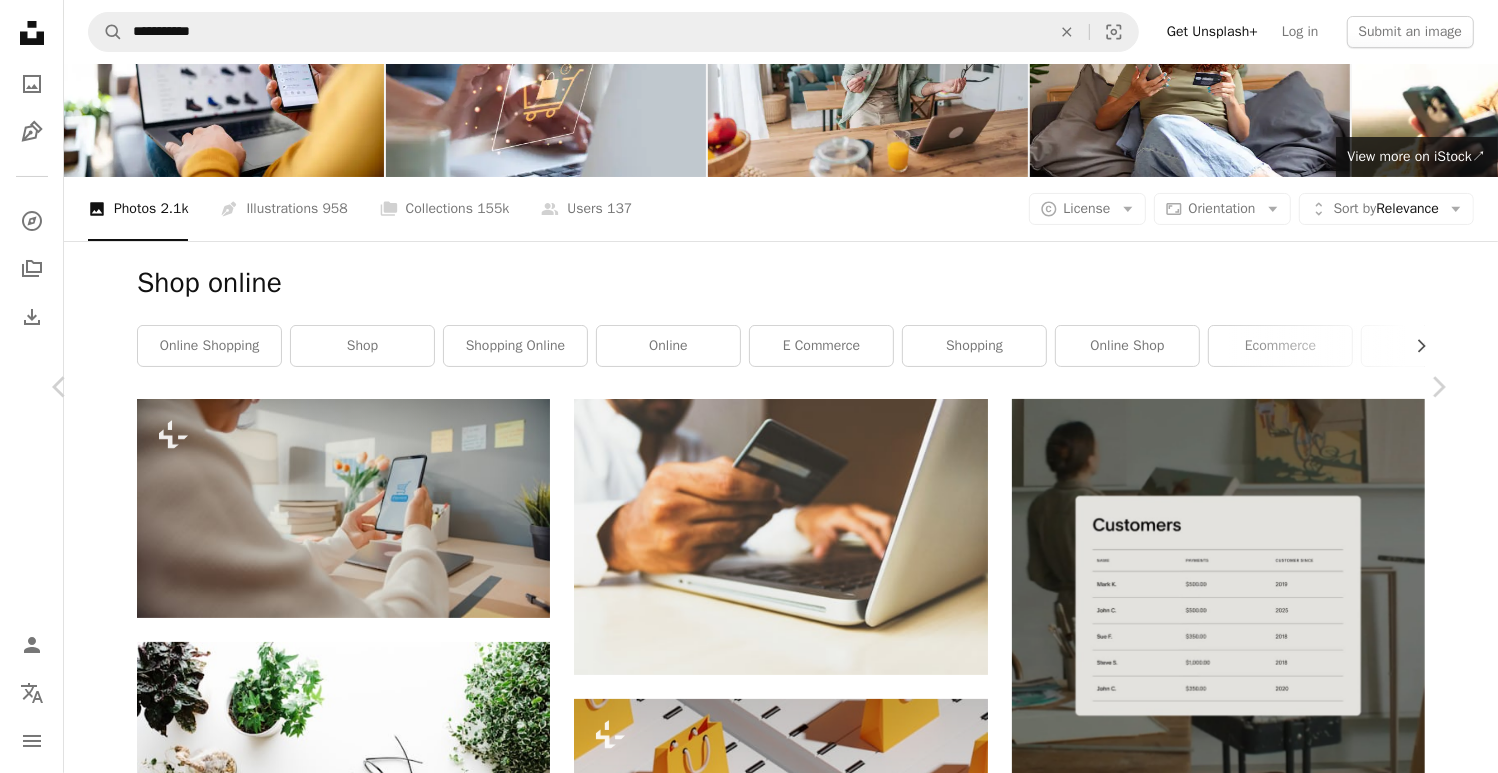 click on "Chevron down" 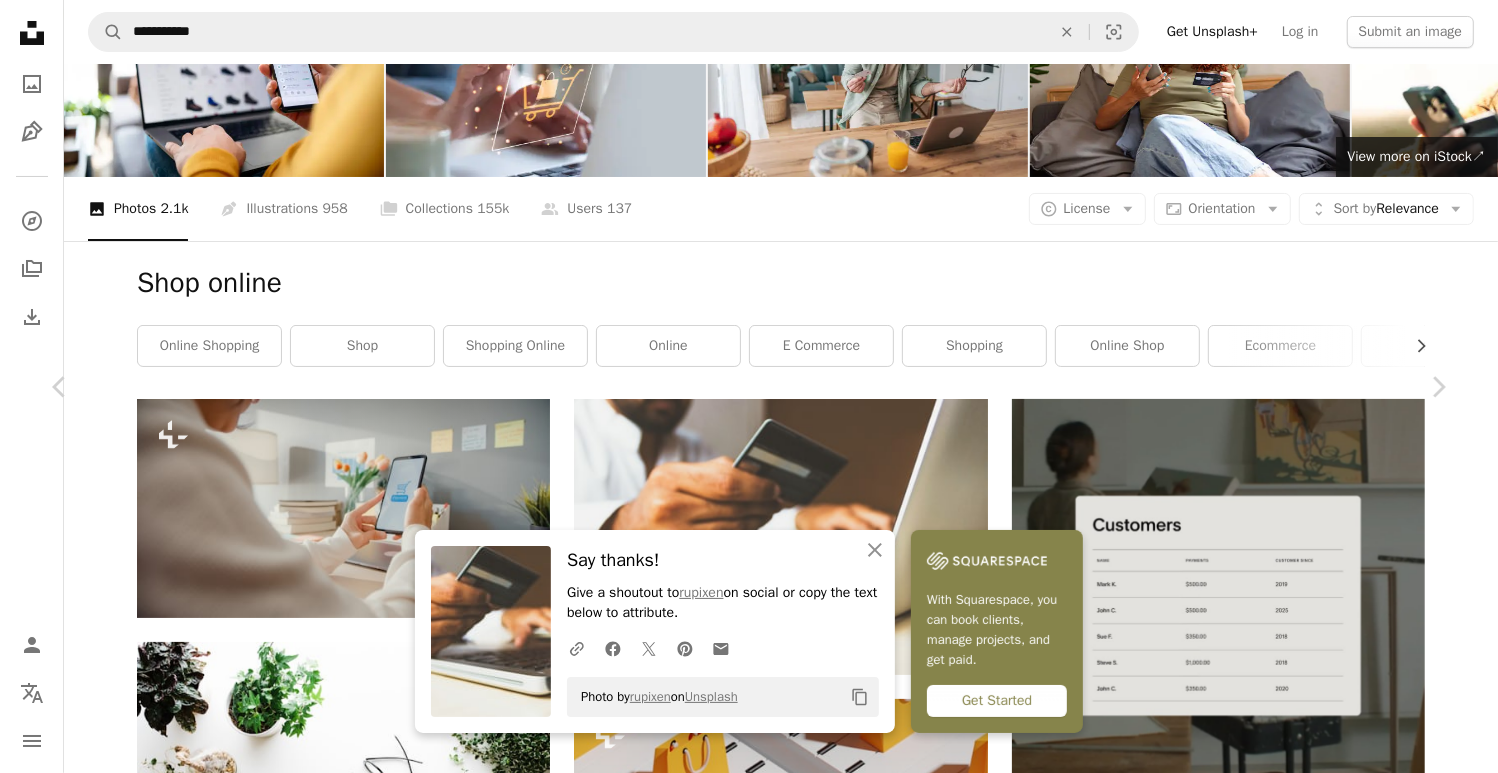 scroll, scrollTop: 900, scrollLeft: 0, axis: vertical 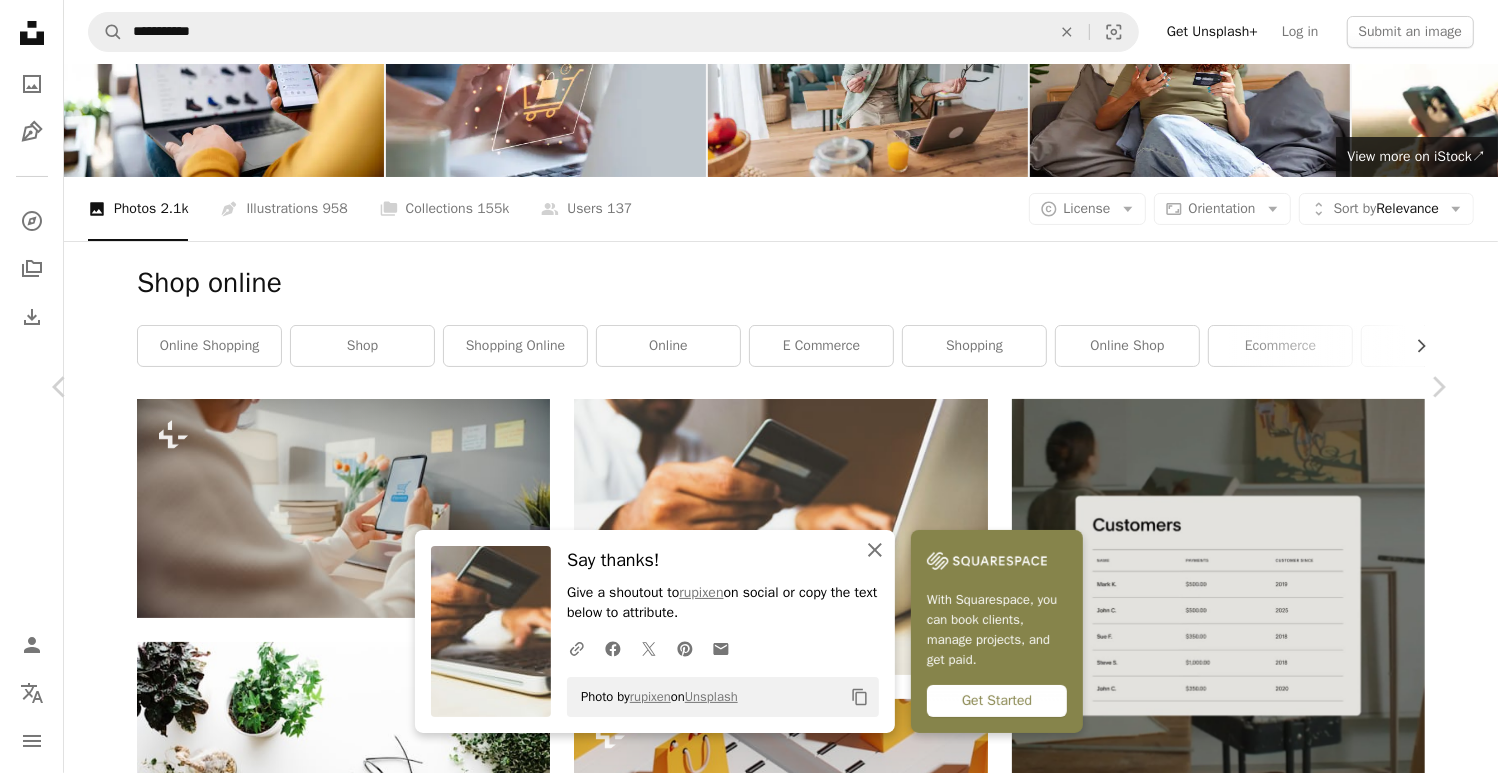 click on "An X shape" 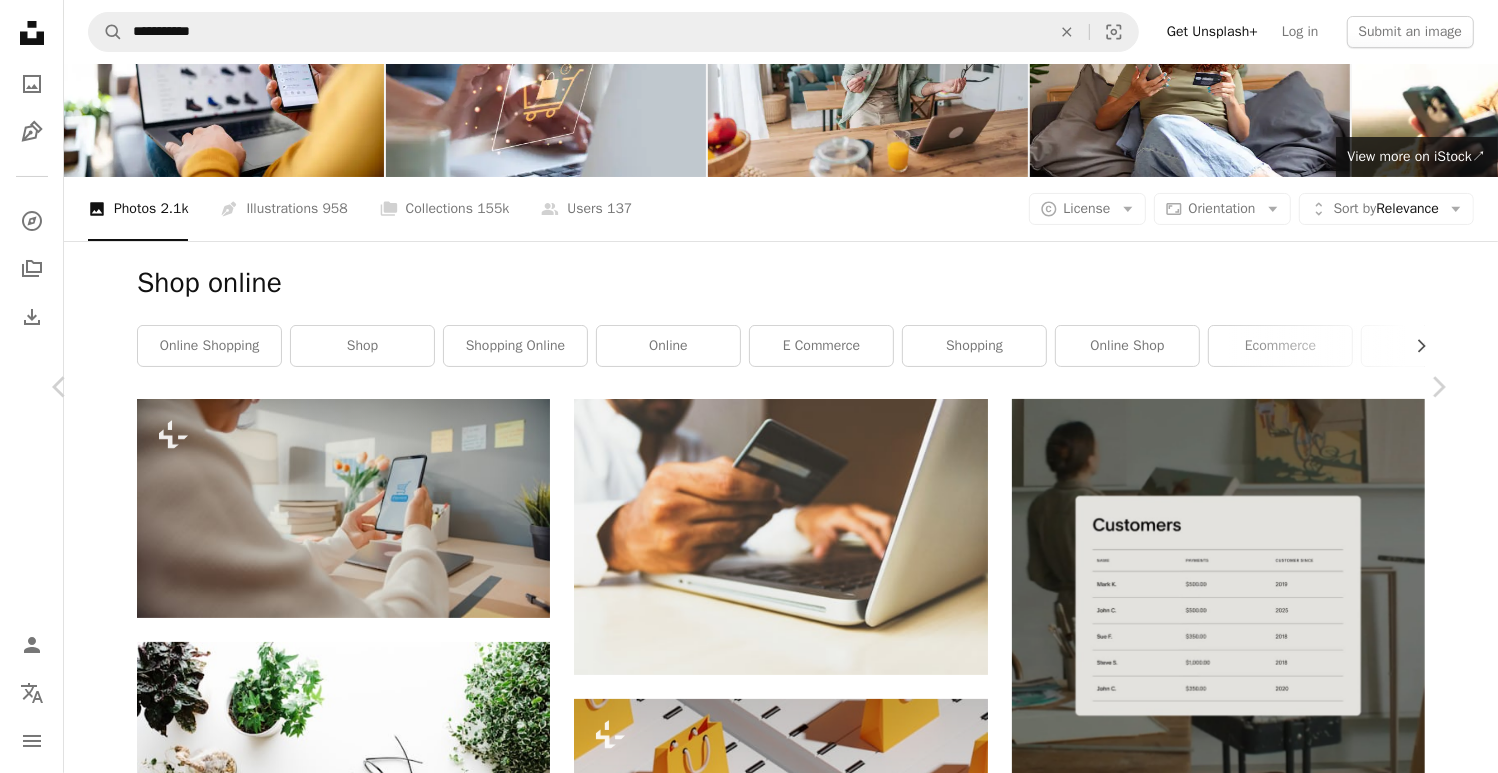 scroll, scrollTop: 1000, scrollLeft: 0, axis: vertical 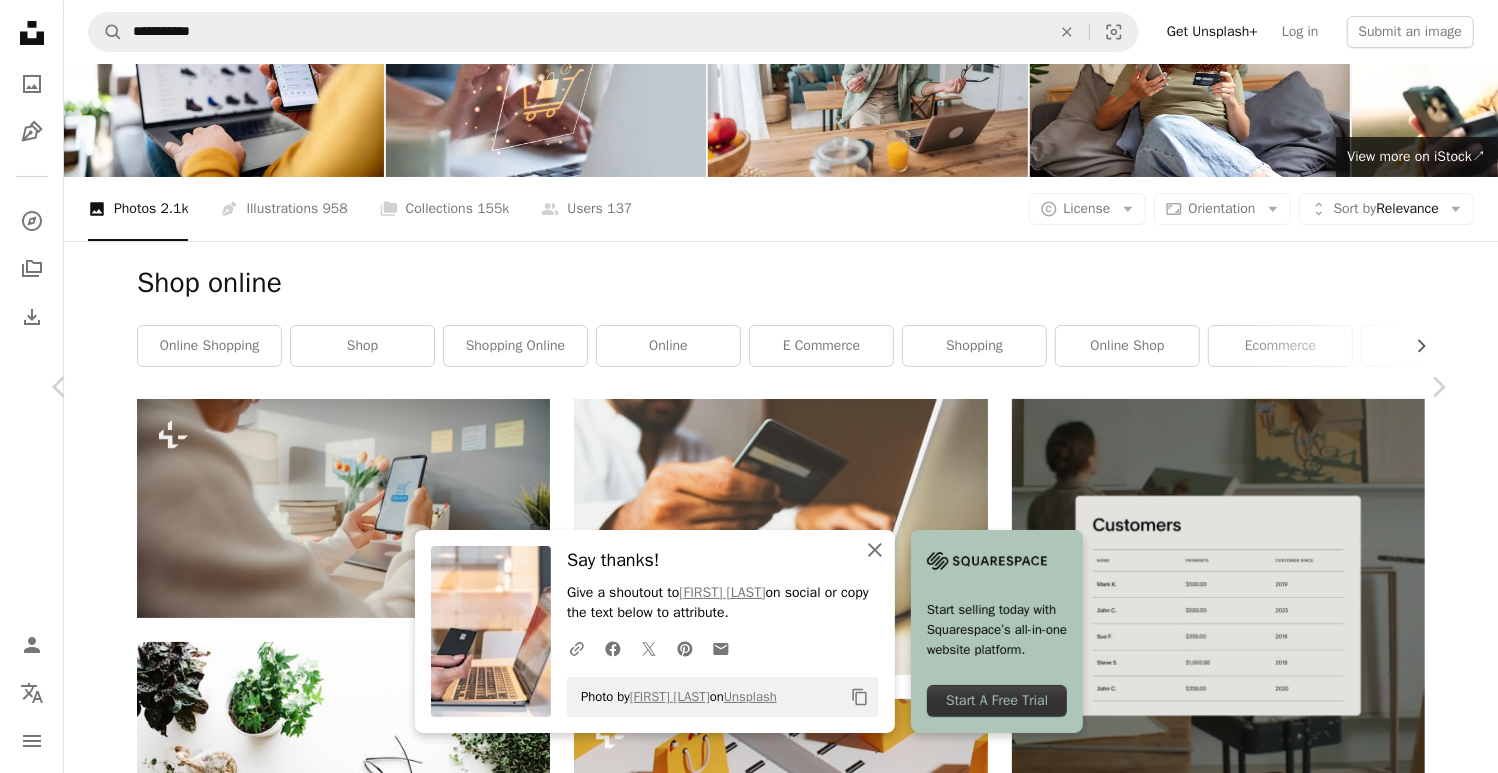 click 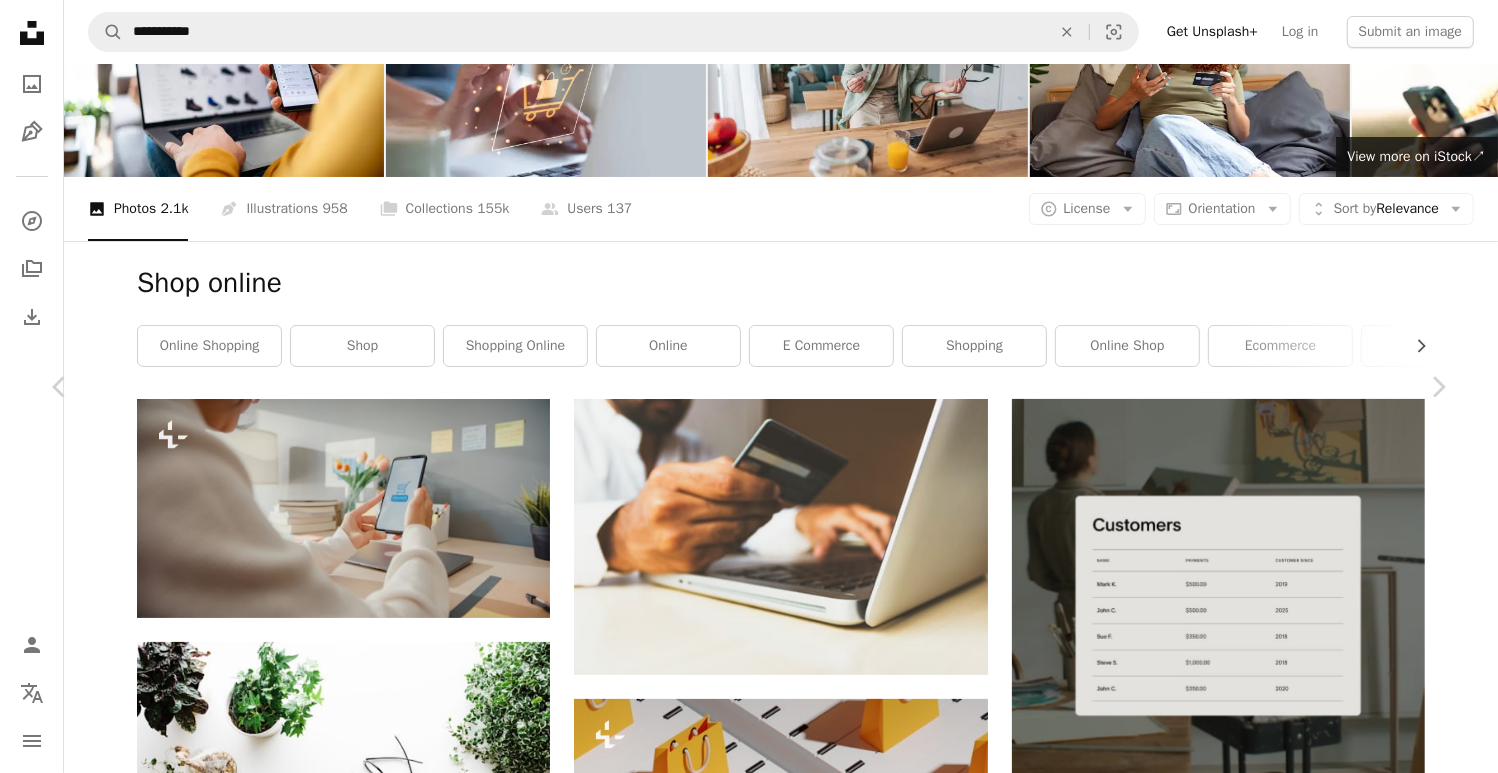 scroll, scrollTop: 2300, scrollLeft: 0, axis: vertical 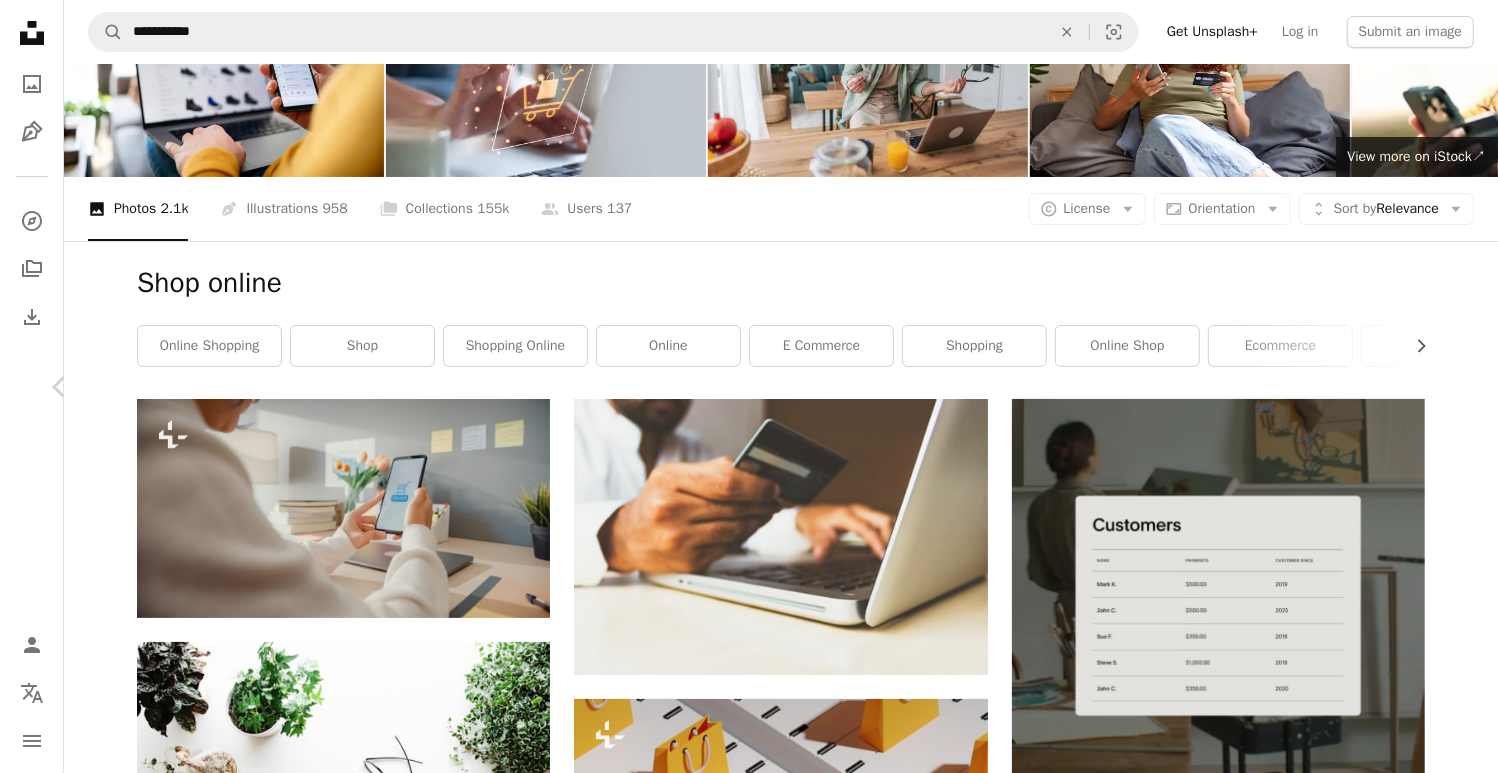 click on "Chevron right" at bounding box center (1438, 387) 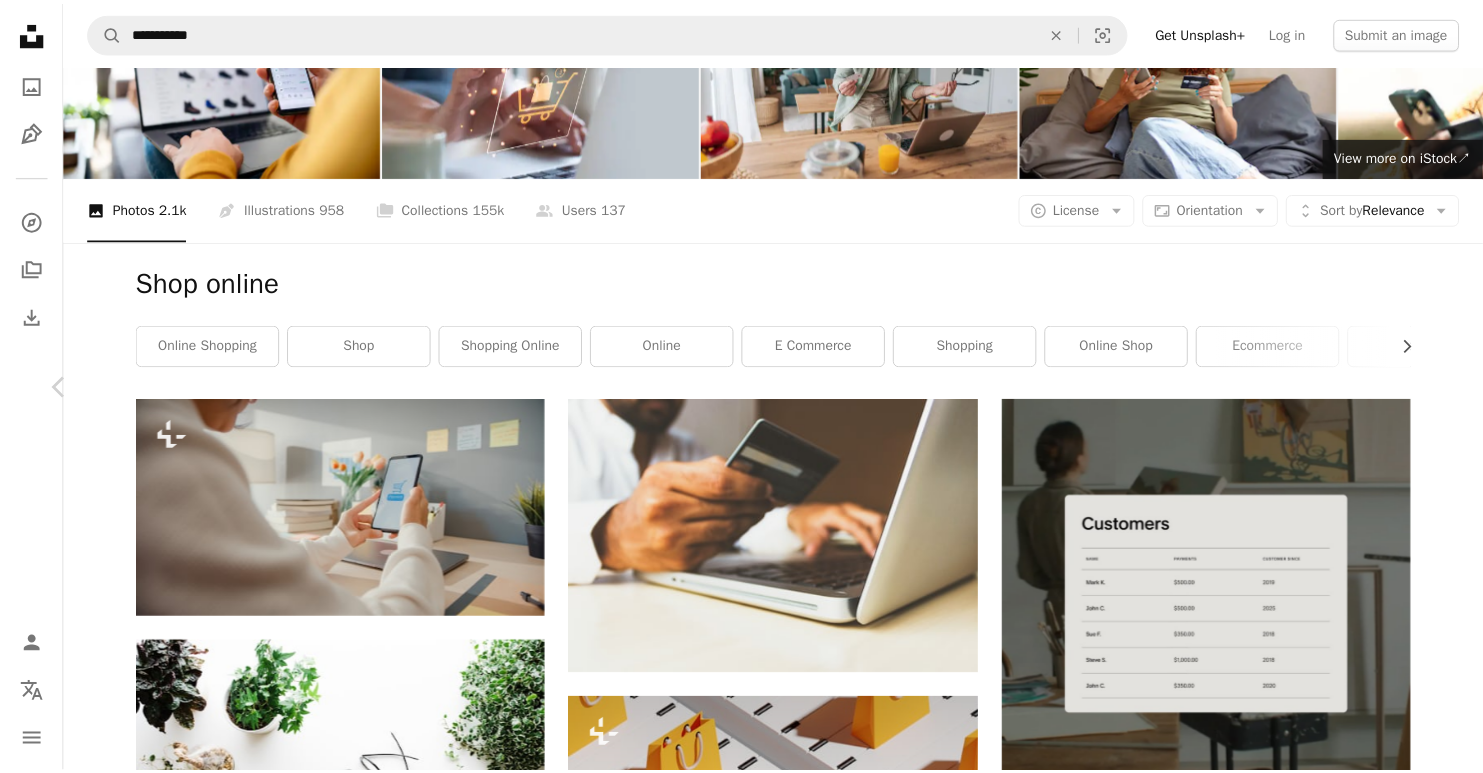 scroll, scrollTop: 0, scrollLeft: 0, axis: both 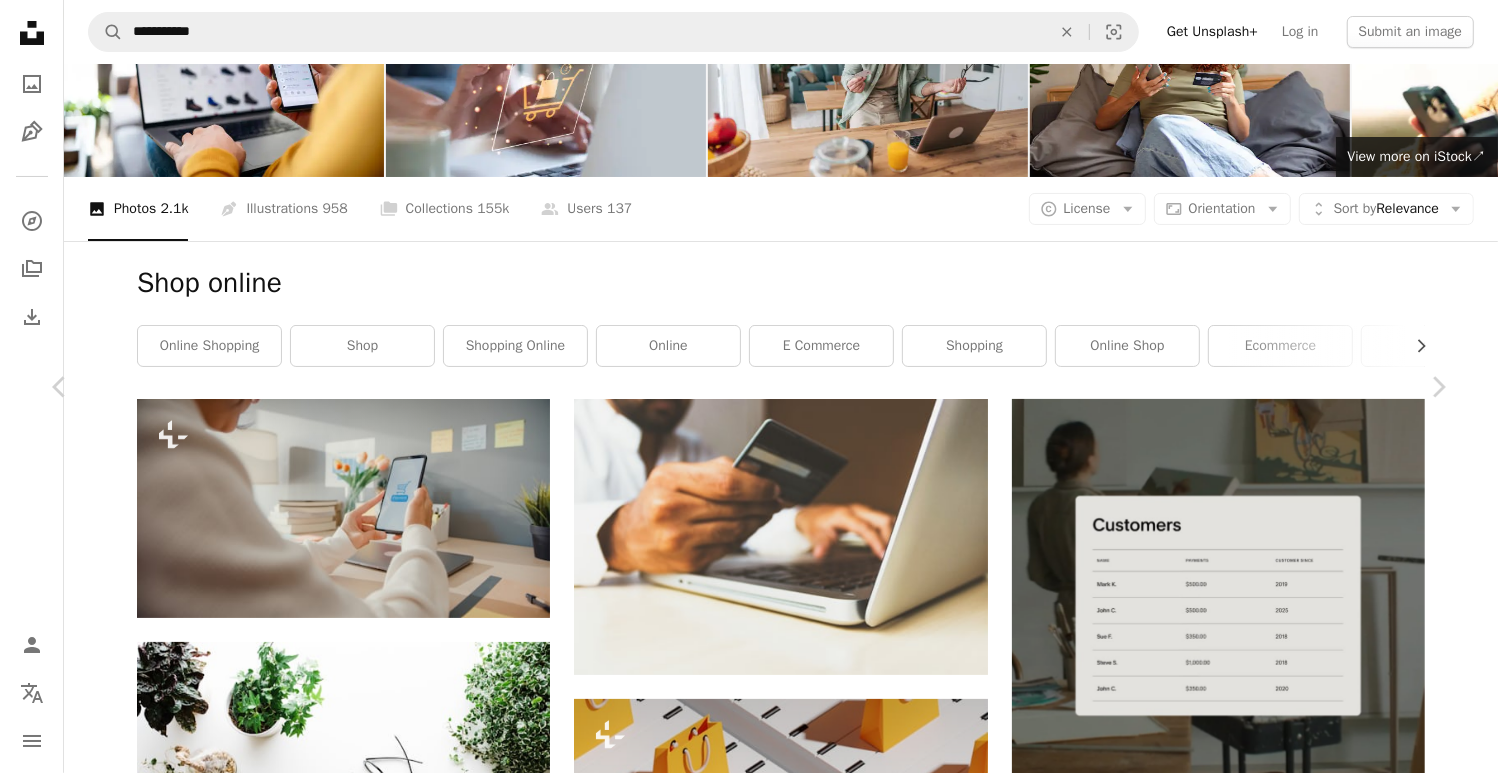 click on "A [FIRST] [LAST] Available for hire A checkmark inside of a circle Arrow pointing down A heart A plus sign Getty Images For Unsplash+ A lock" at bounding box center [749, 4343] 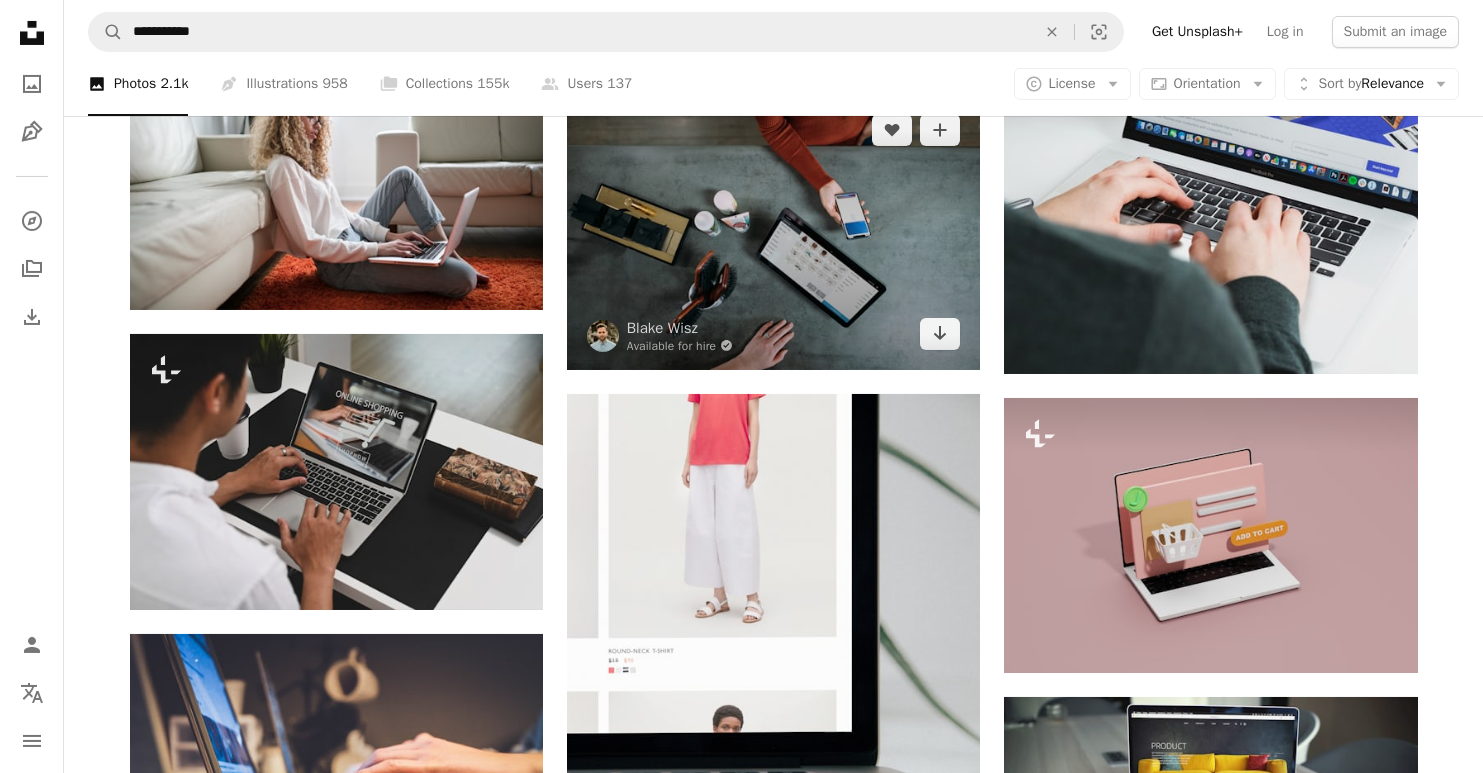 scroll, scrollTop: 1900, scrollLeft: 0, axis: vertical 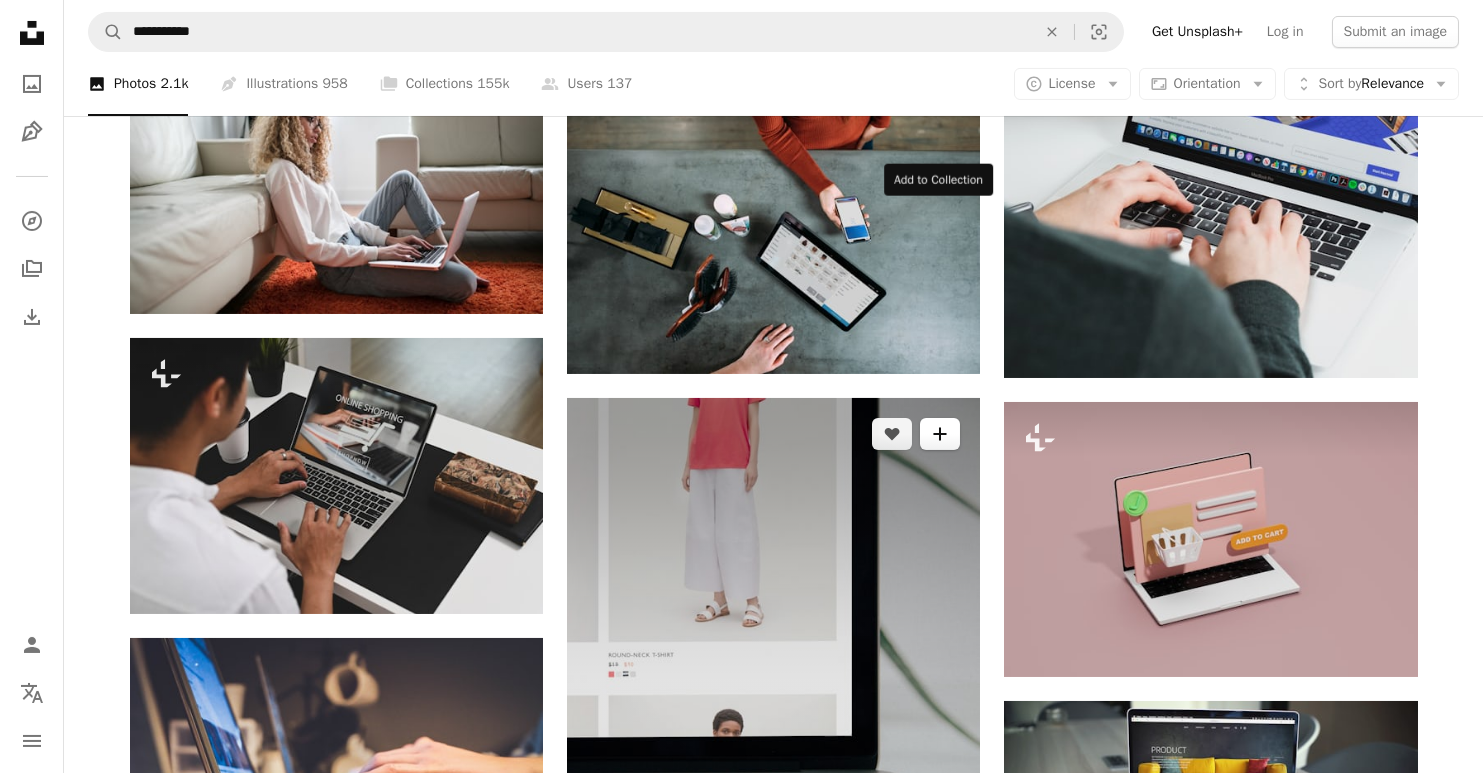 click 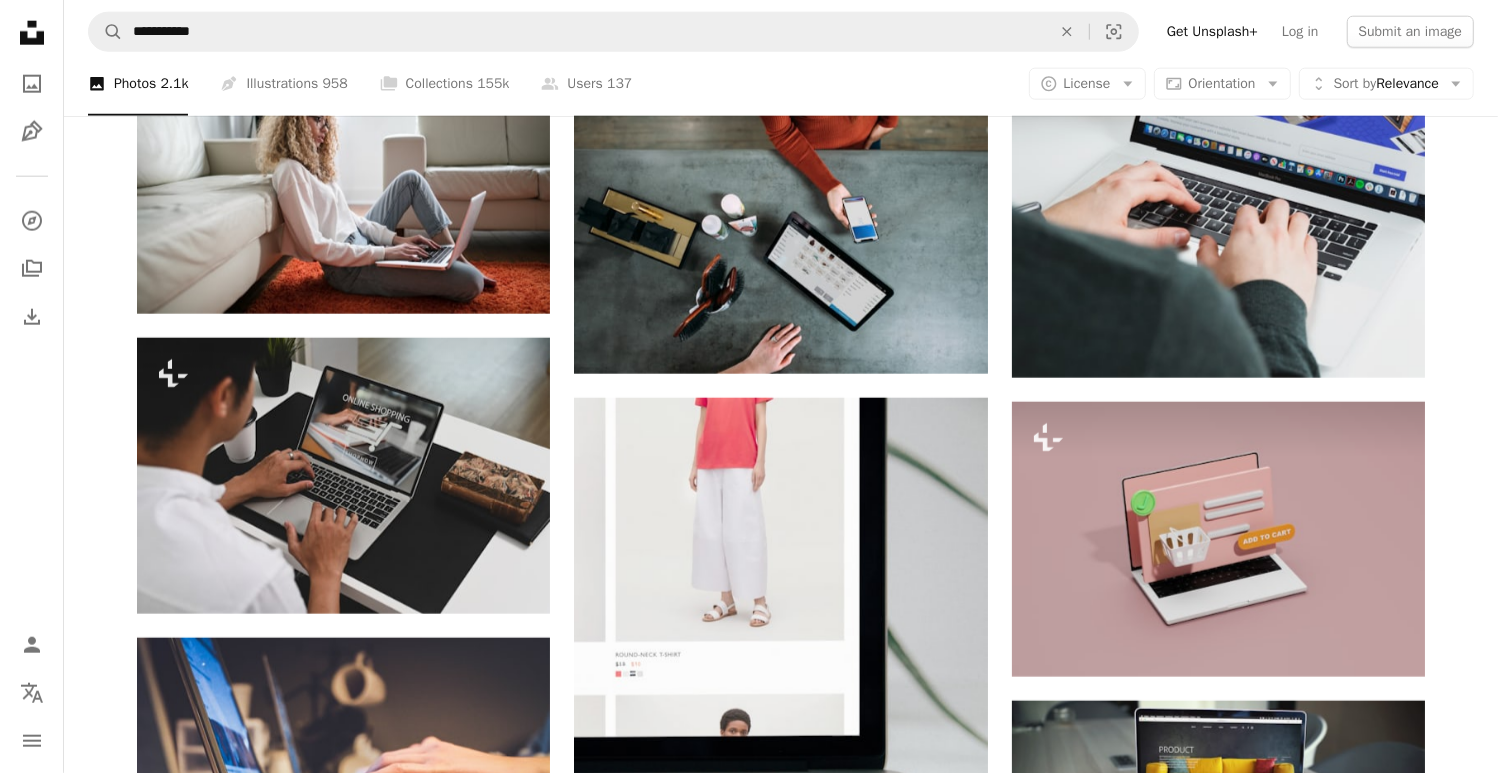 click on "An X shape Join Unsplash Already have an account?  Login First name Last name Email Username  (only letters, numbers and underscores) Password  (min. 8 char) Join By joining, you agree to the  Terms  and  Privacy Policy ." at bounding box center (749, 2543) 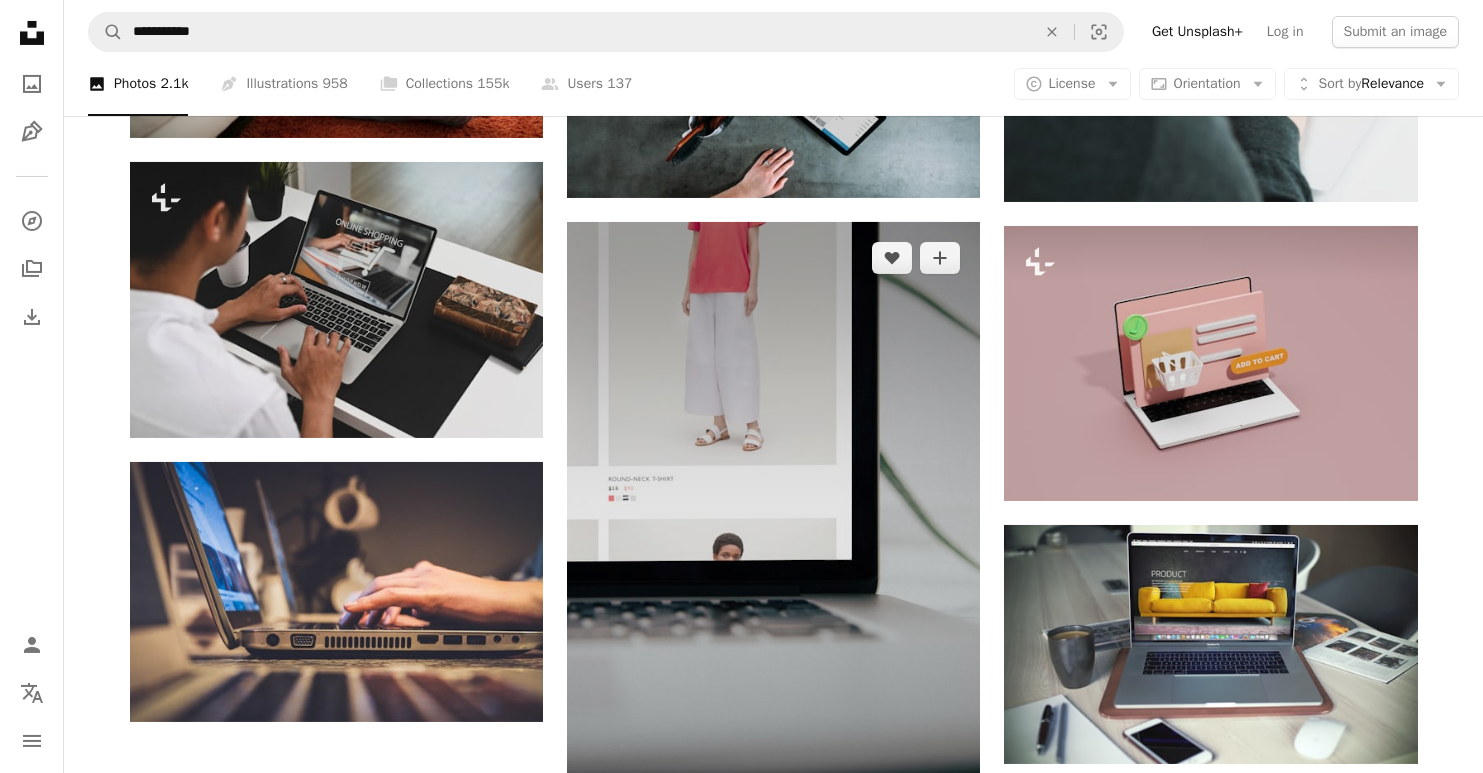 scroll, scrollTop: 2100, scrollLeft: 0, axis: vertical 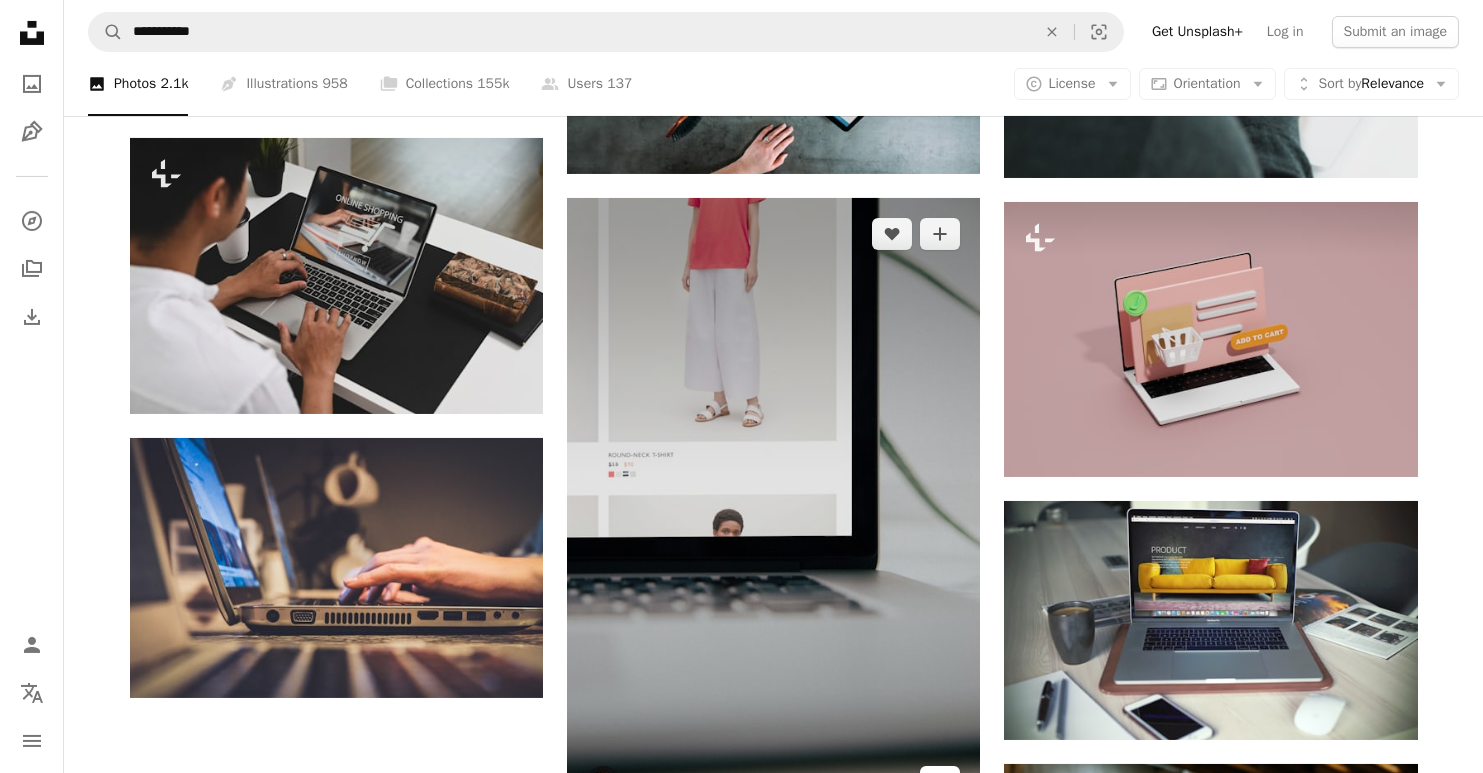 click on "Arrow pointing down" 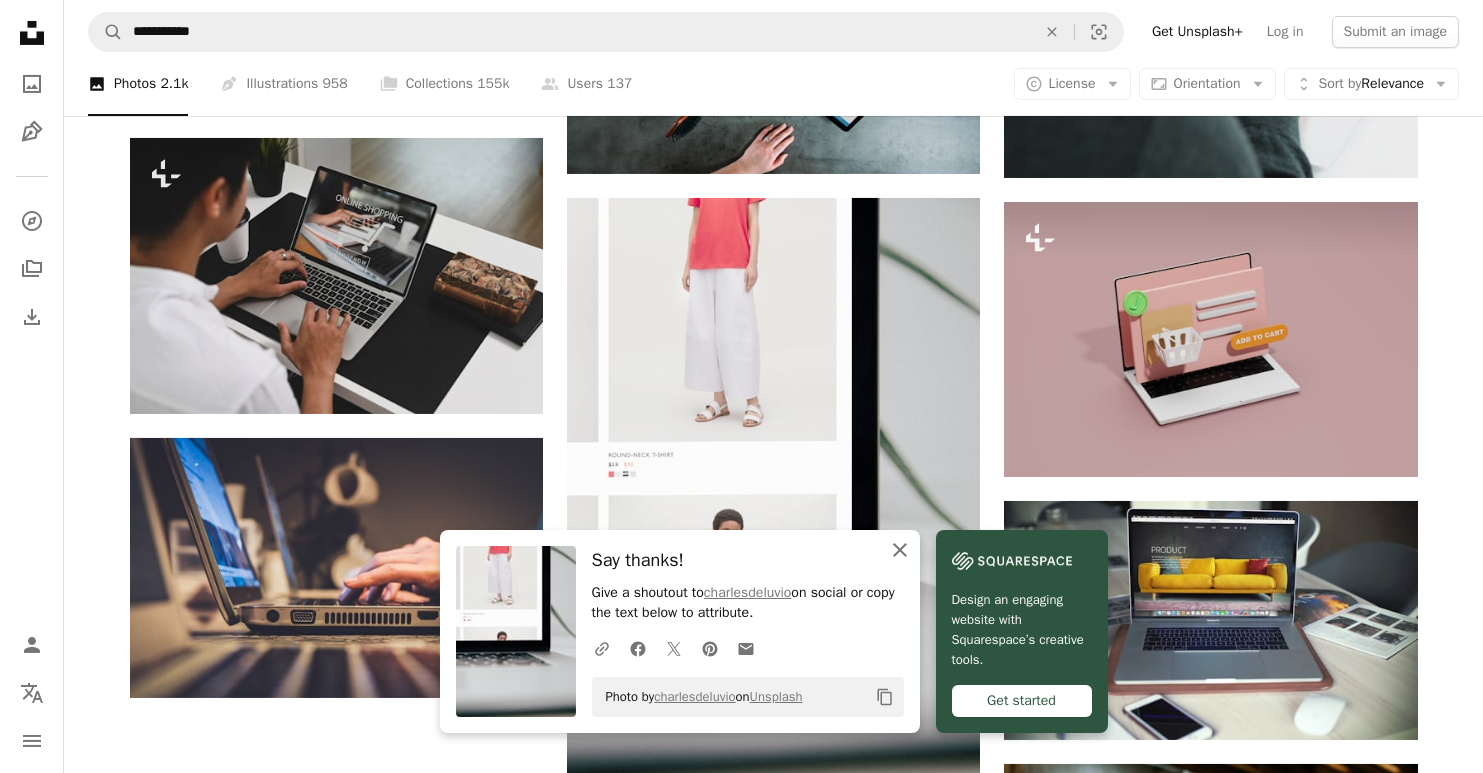 click on "An X shape" 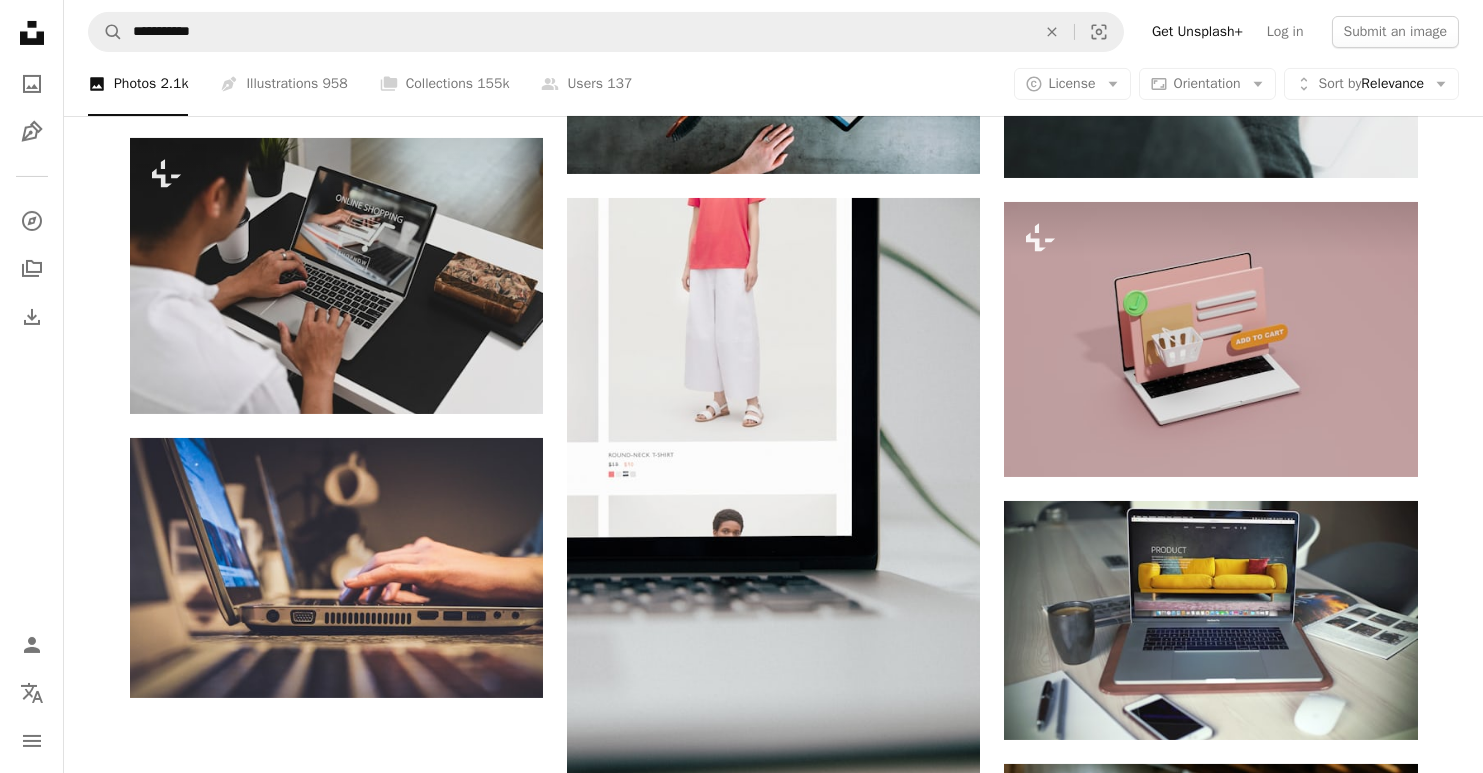 click on "Load more" at bounding box center [774, 1120] 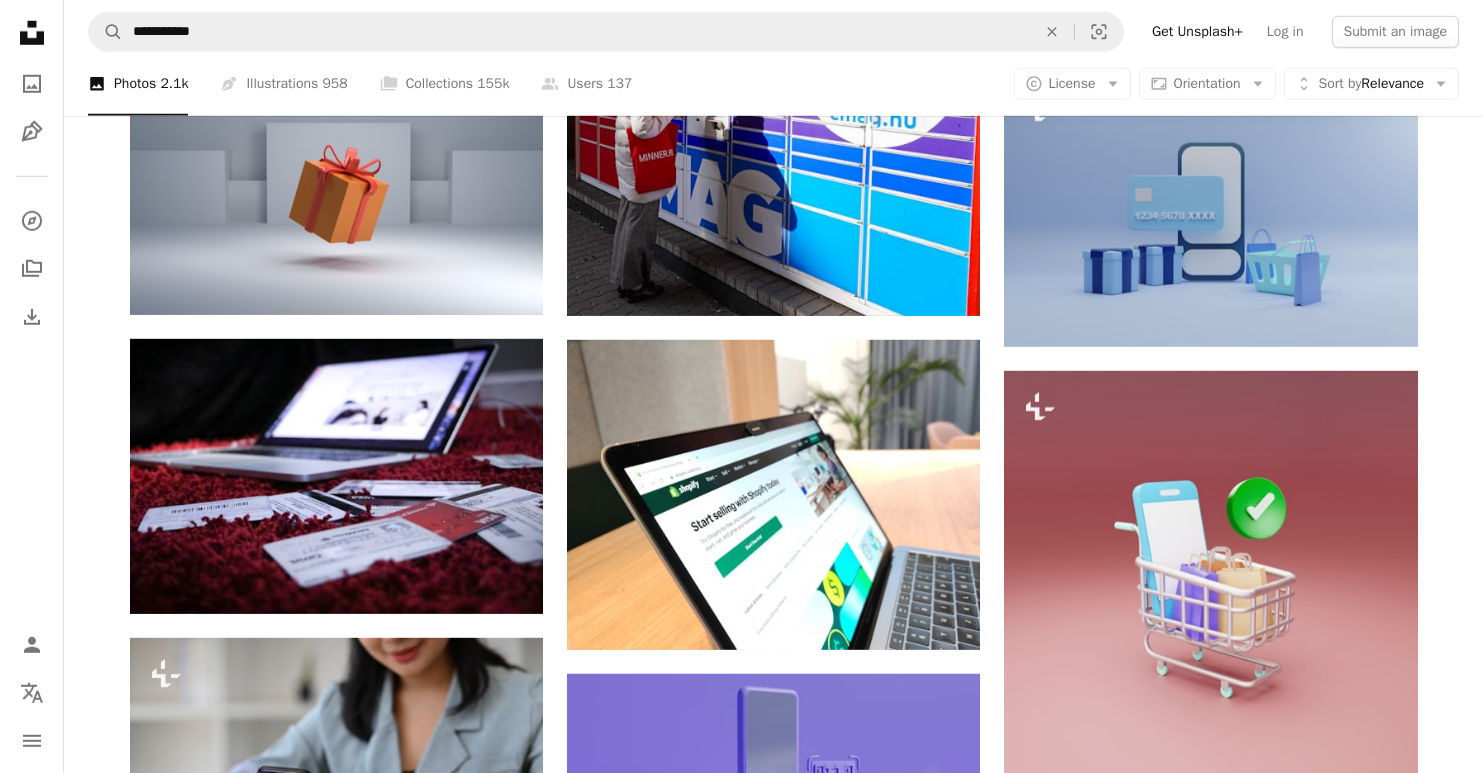 scroll, scrollTop: 7700, scrollLeft: 0, axis: vertical 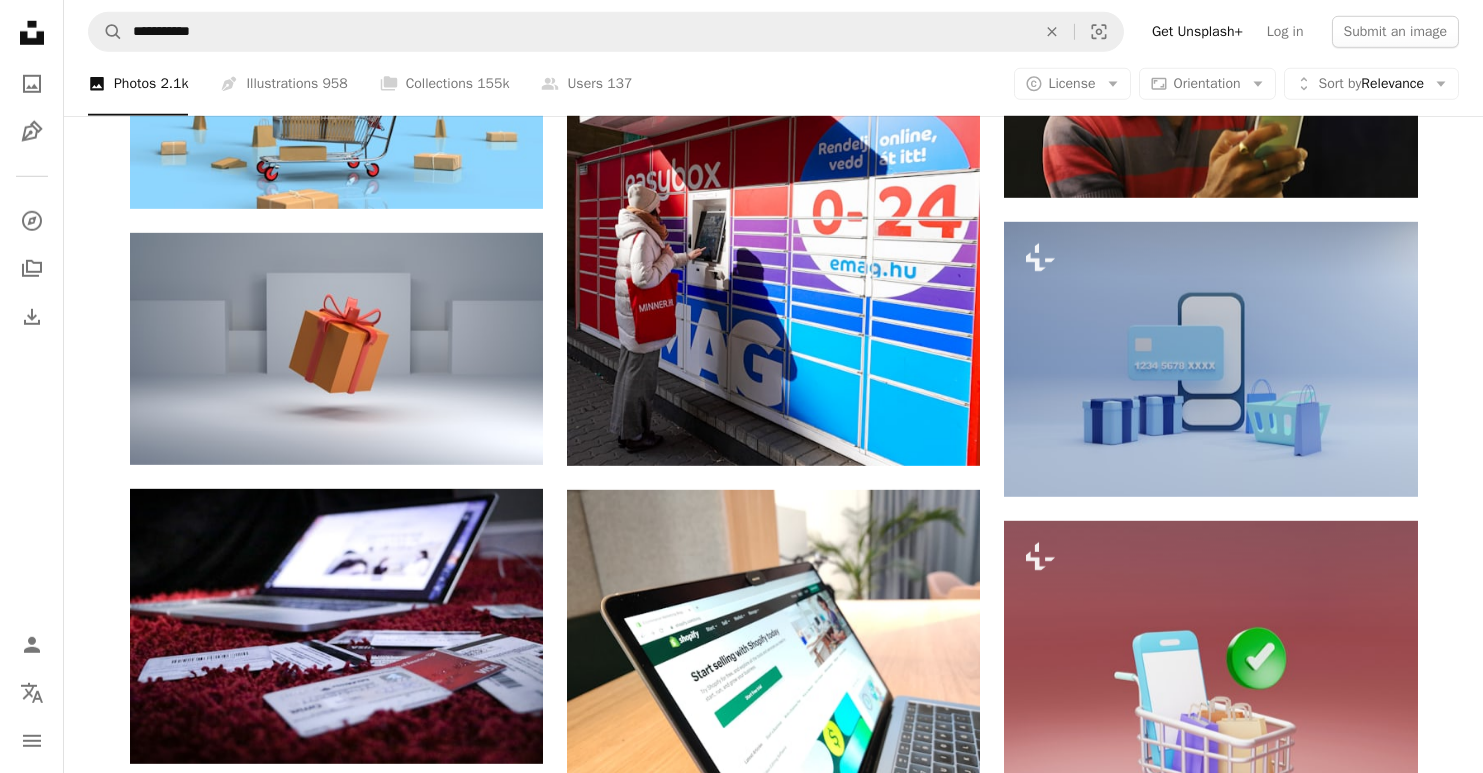 click on "Arrow pointing down" at bounding box center [1378, 2039] 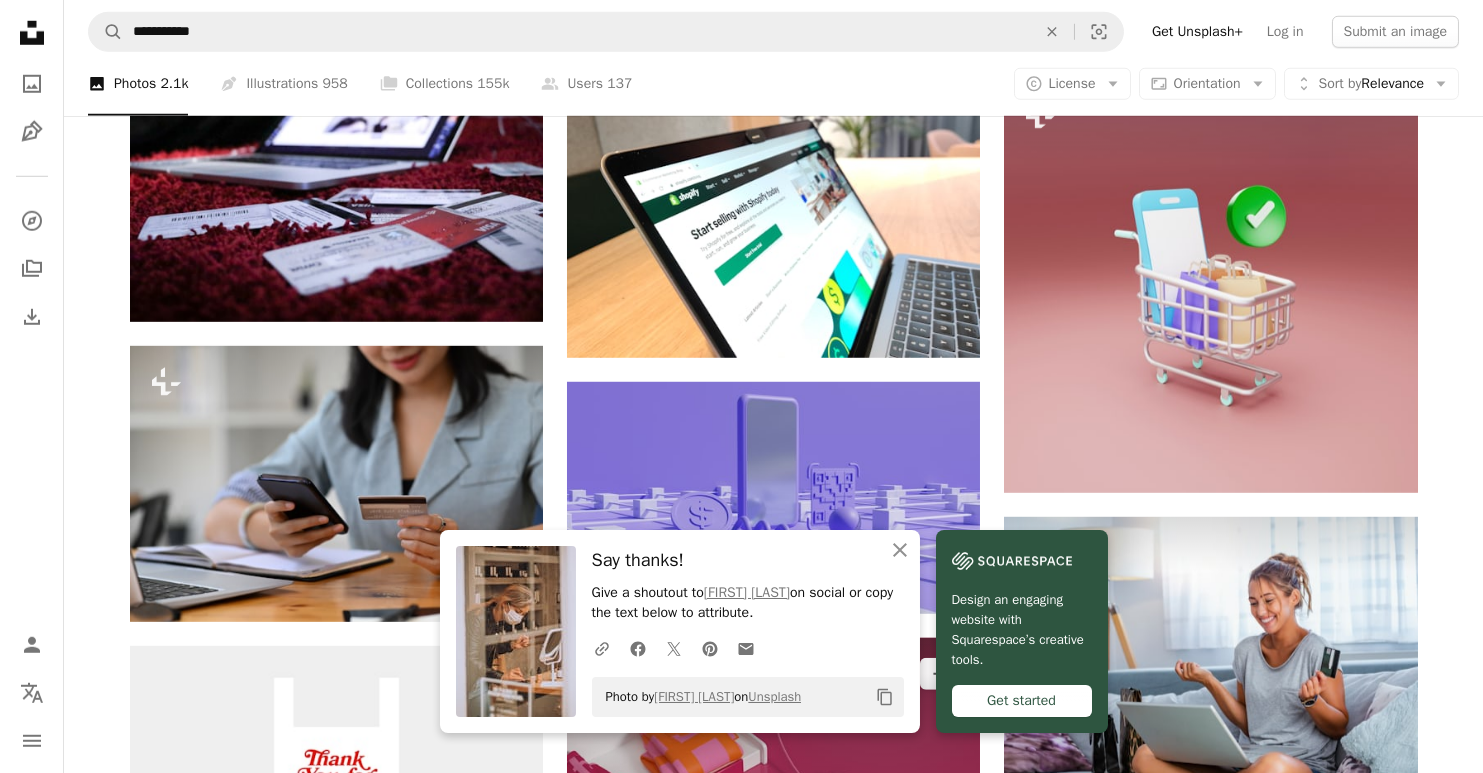 scroll, scrollTop: 8400, scrollLeft: 0, axis: vertical 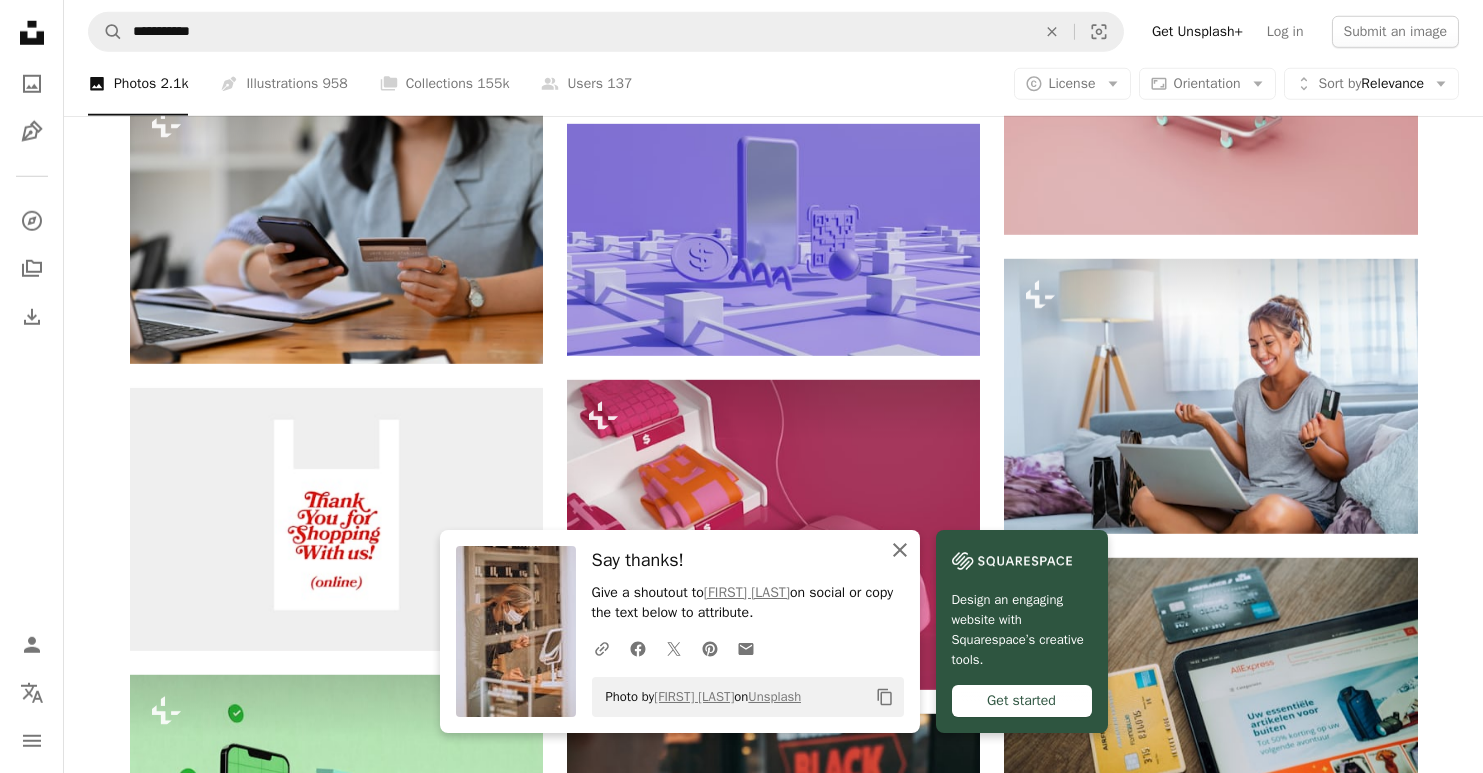 click on "An X shape" 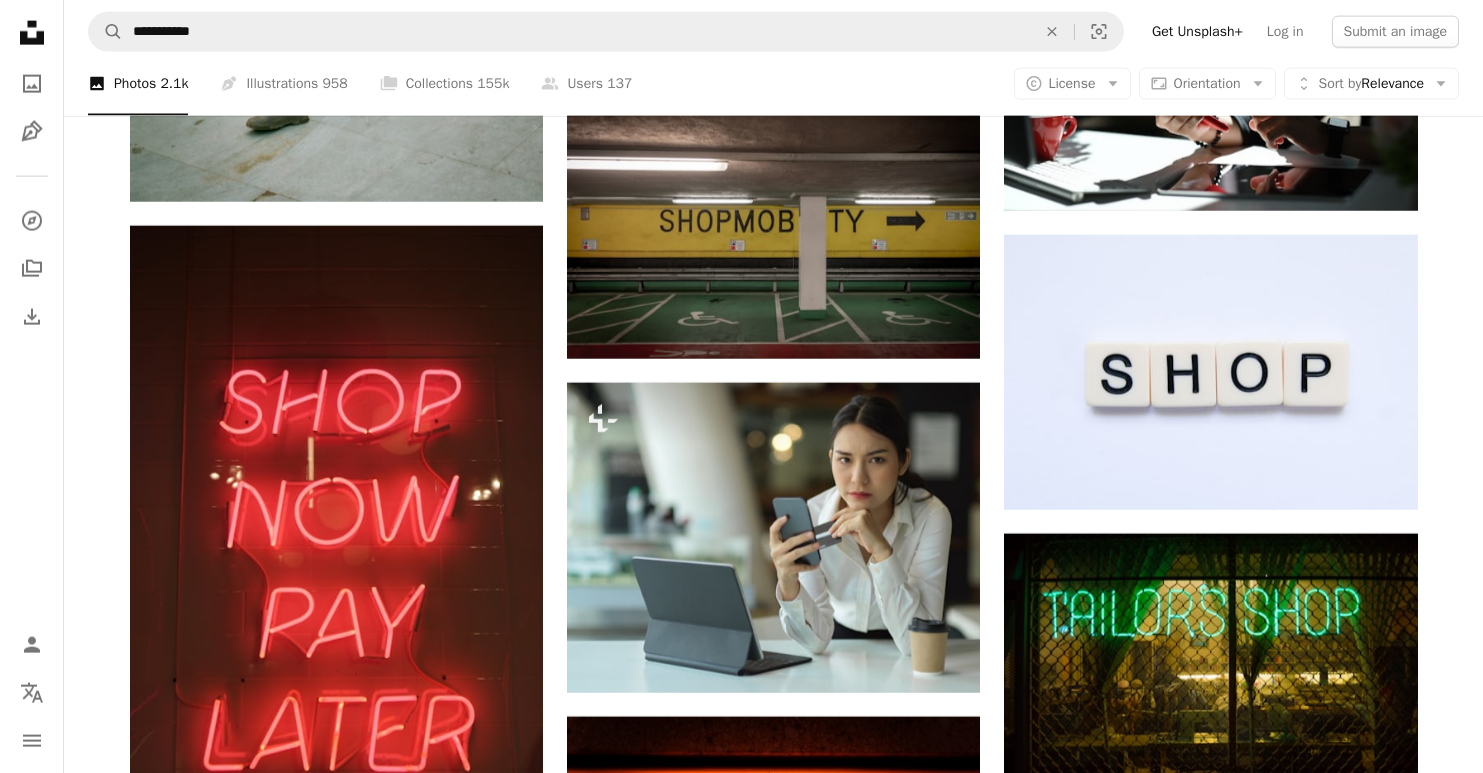 scroll, scrollTop: 13600, scrollLeft: 0, axis: vertical 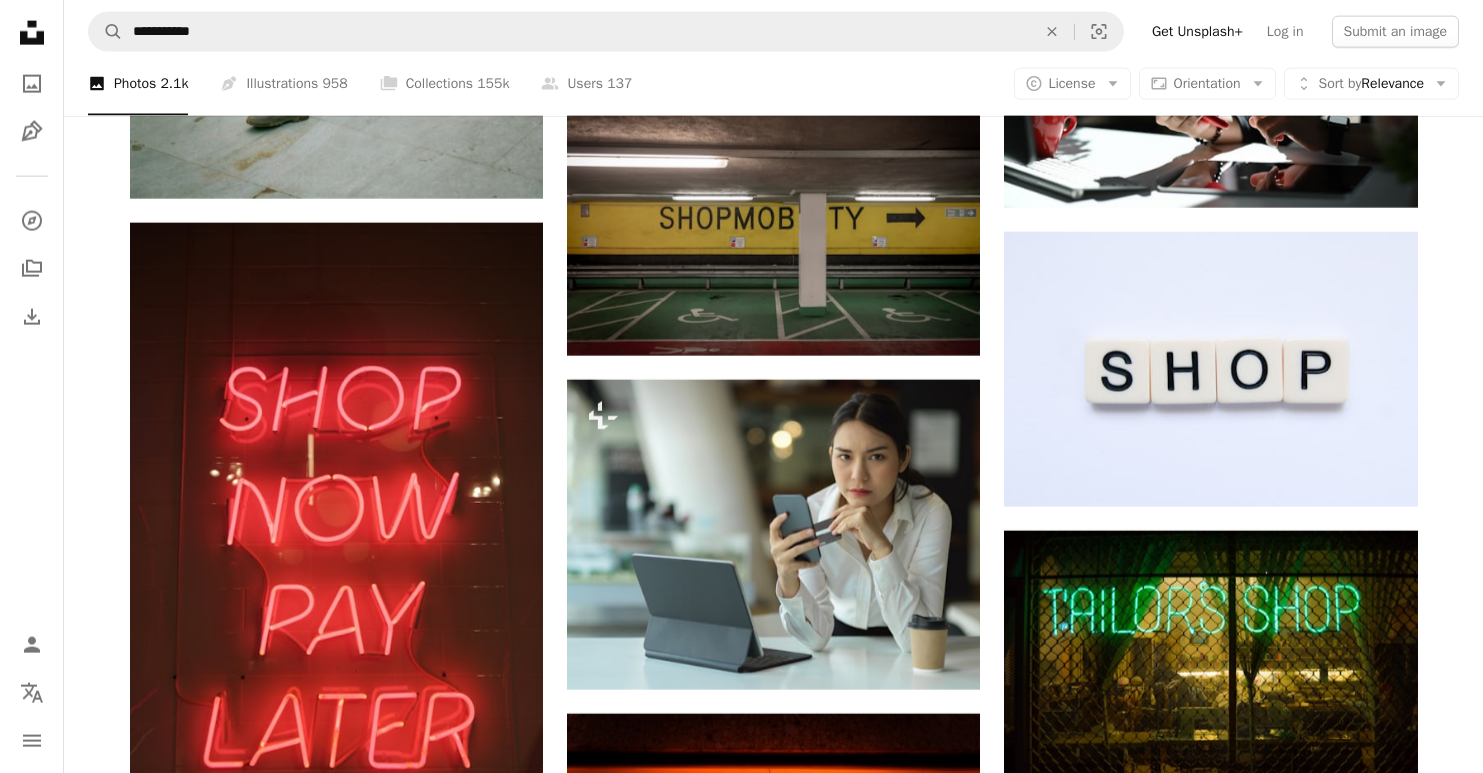 click on "A plus sign" at bounding box center (503, 1160) 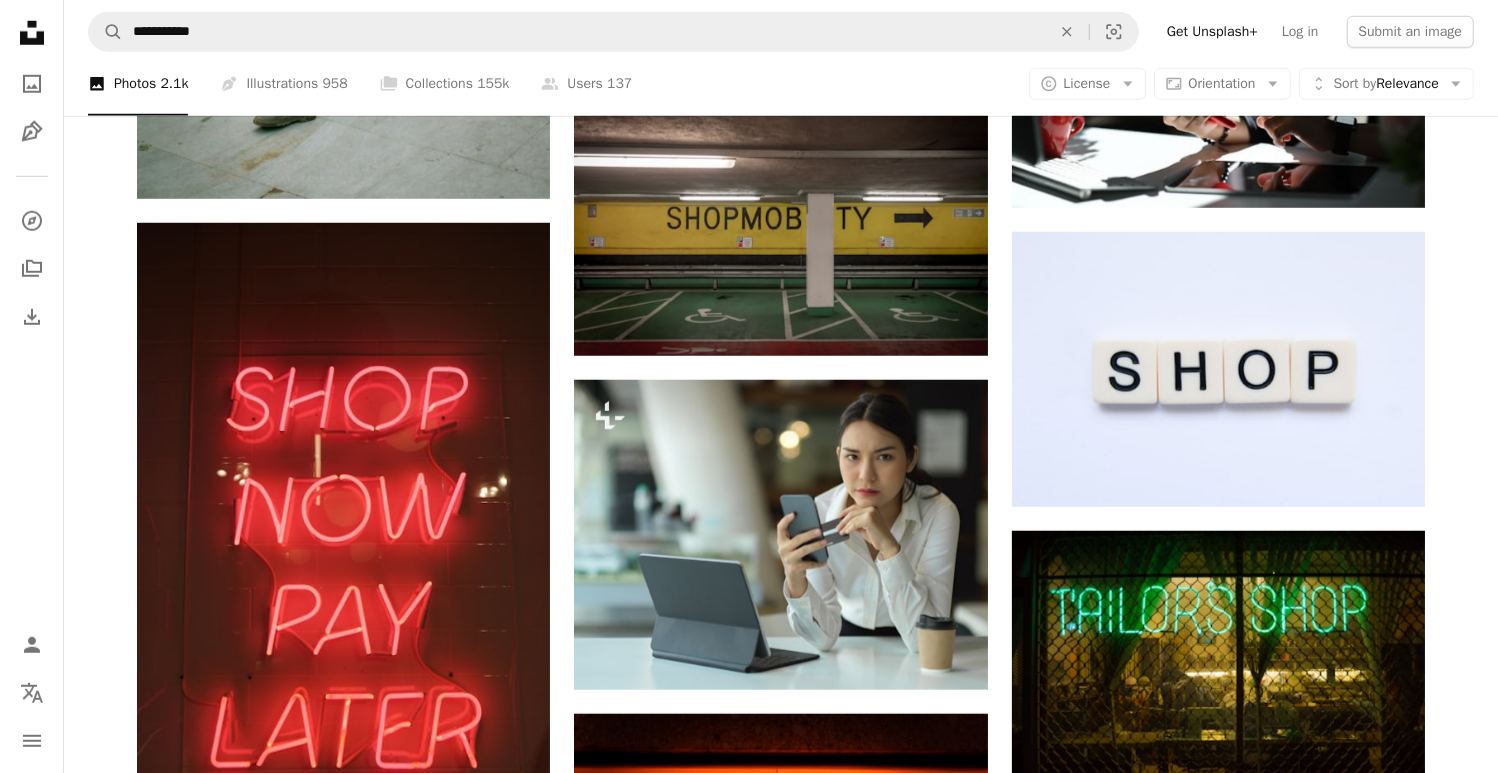 click on "An X shape Join Unsplash Already have an account?  Login First name Last name Email Username  (only letters, numbers and underscores) Password  (min. 8 char) Join By joining, you agree to the  Terms  and  Privacy Policy ." at bounding box center [749, 4868] 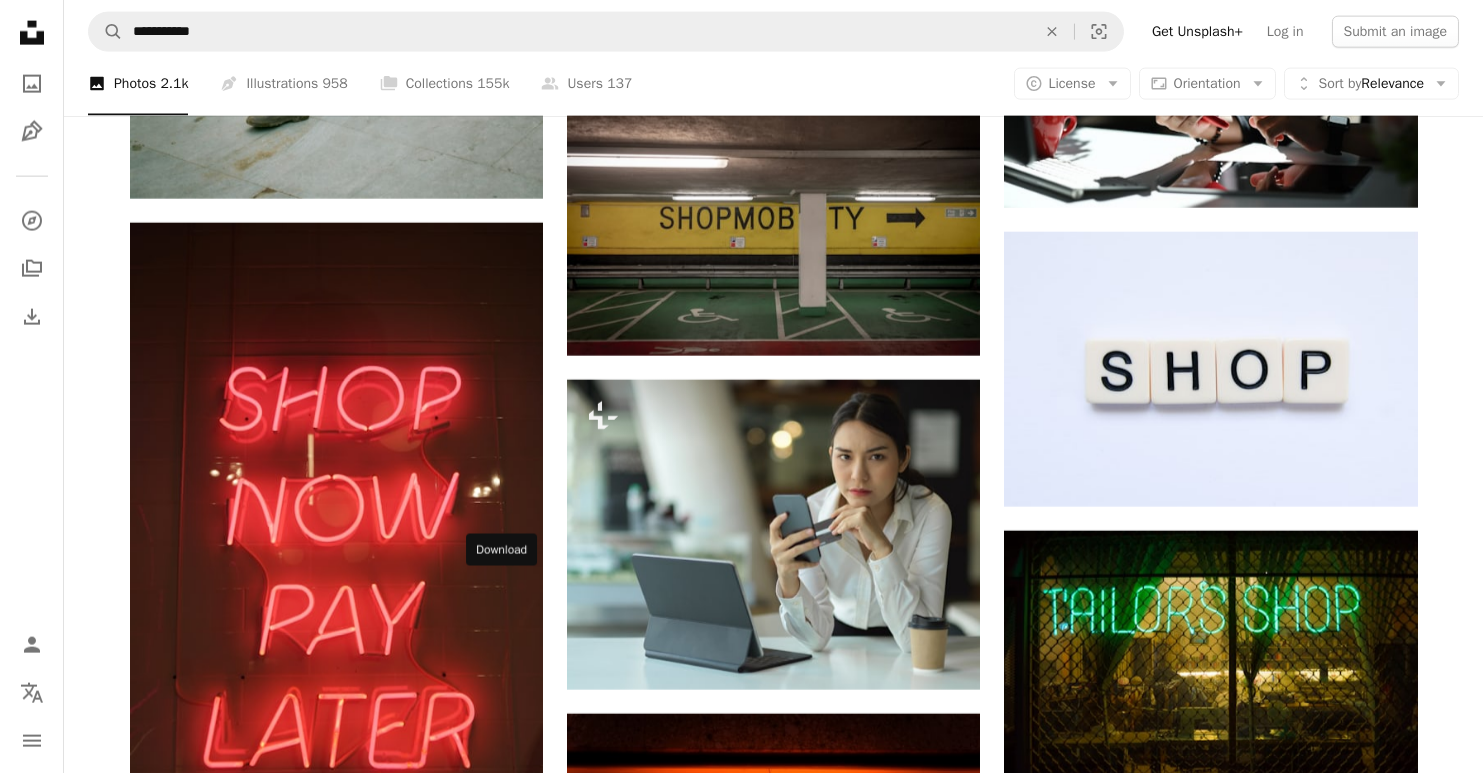 click 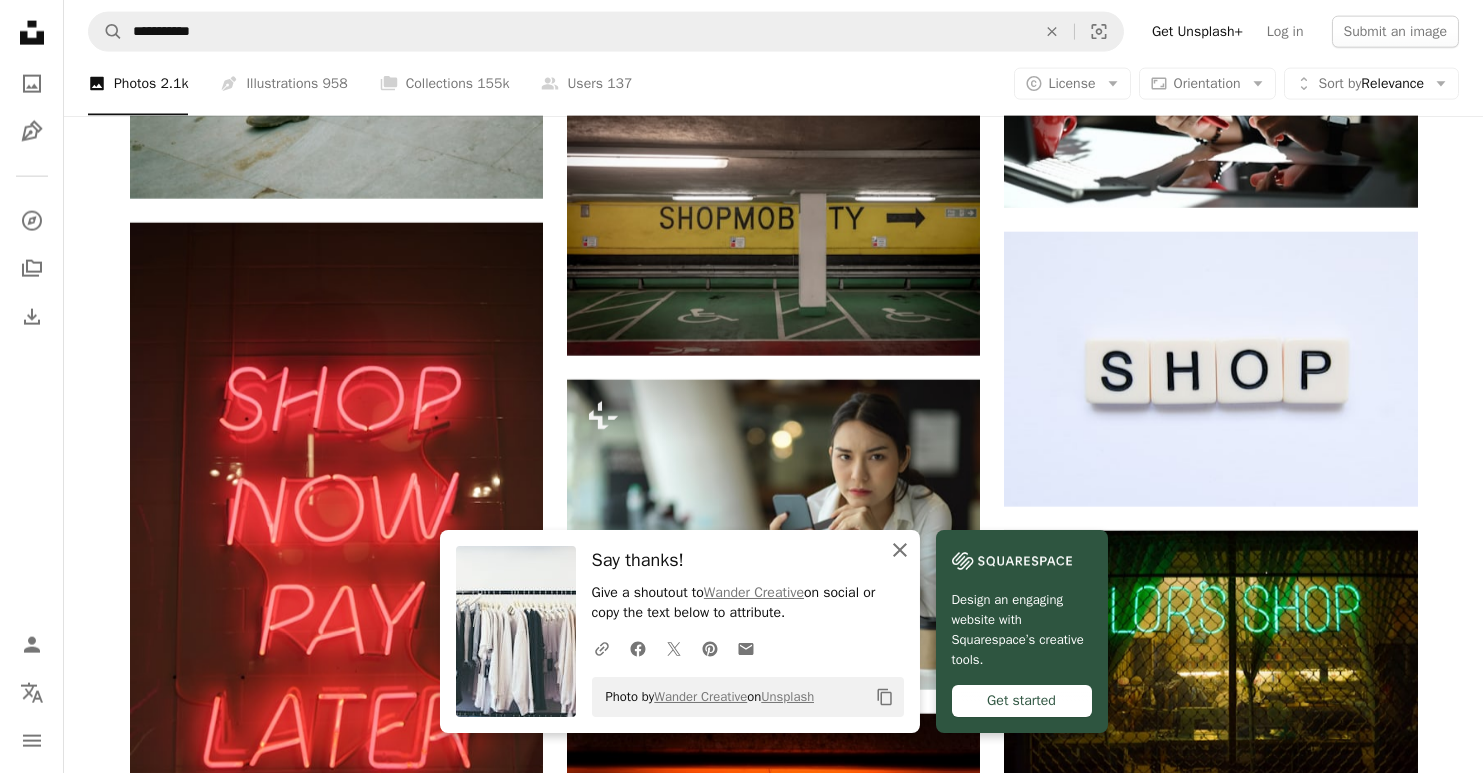 click on "An X shape" 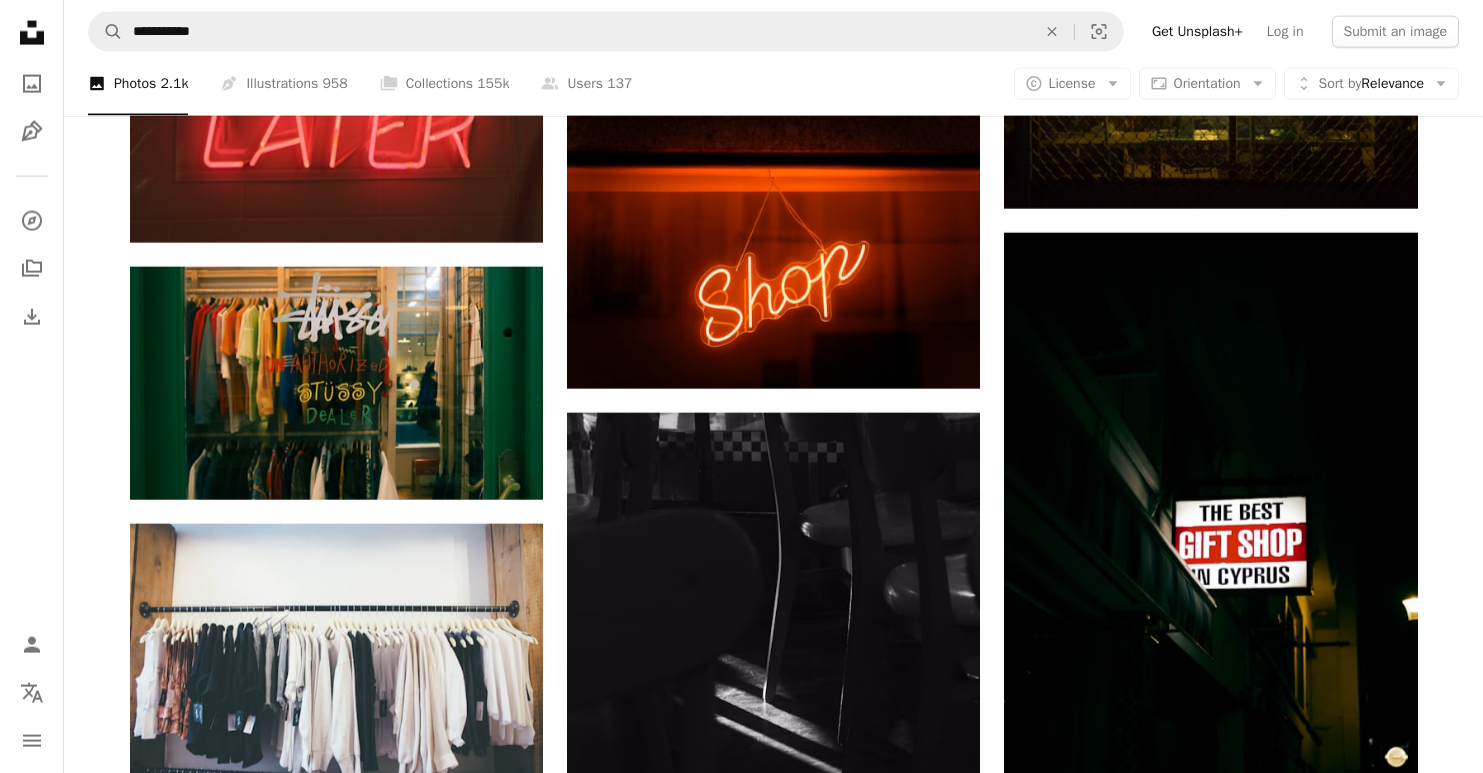 scroll, scrollTop: 14200, scrollLeft: 0, axis: vertical 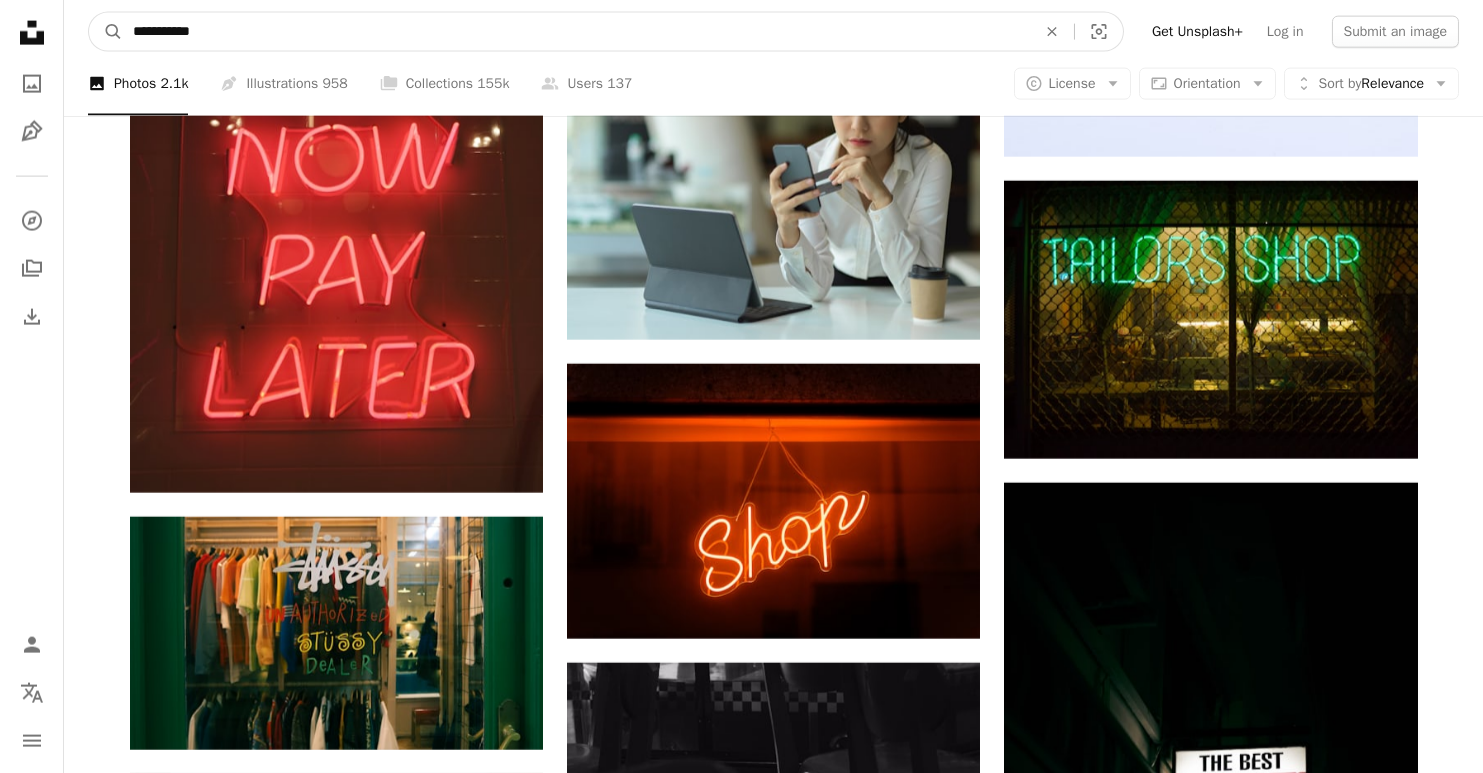 drag, startPoint x: 216, startPoint y: 34, endPoint x: 115, endPoint y: 4, distance: 105.36128 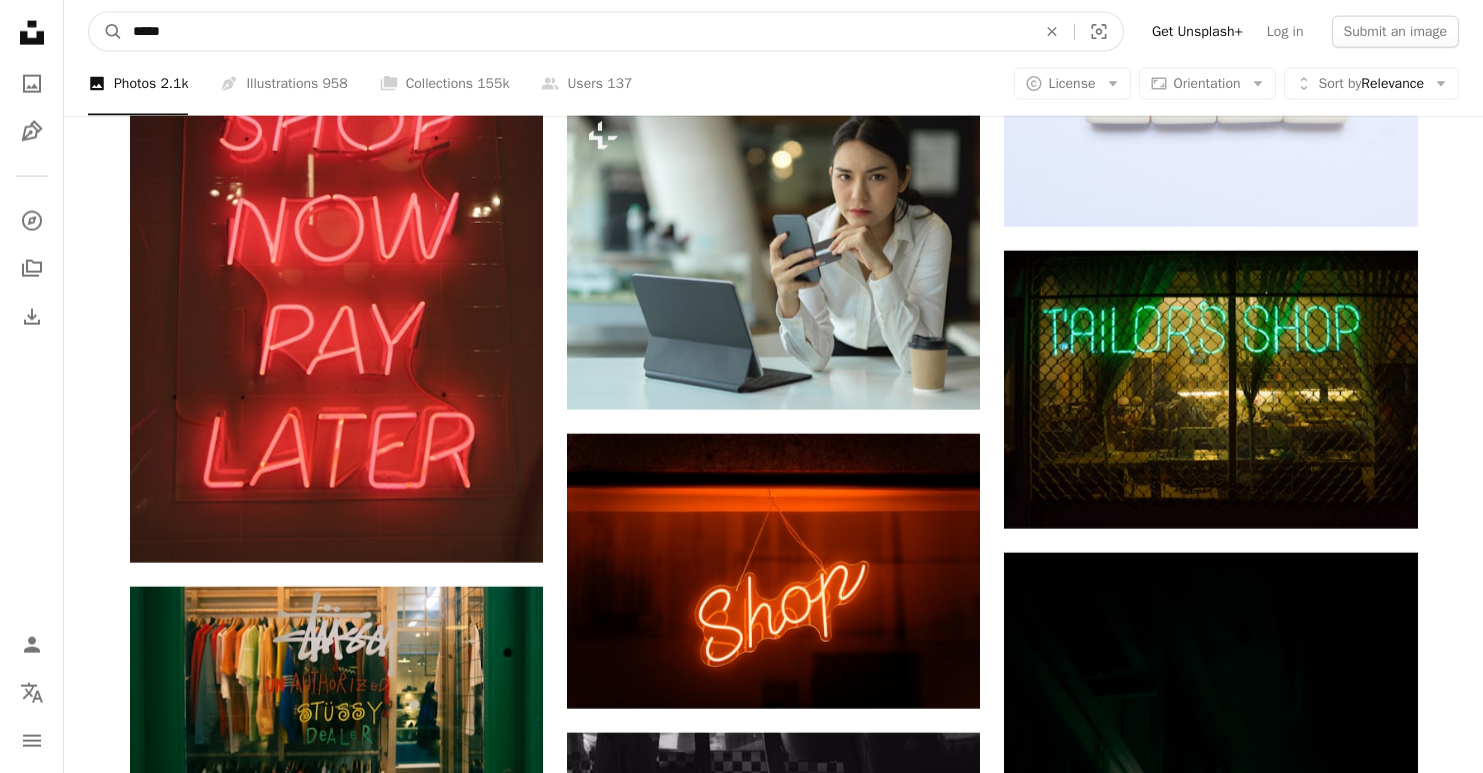 type on "******" 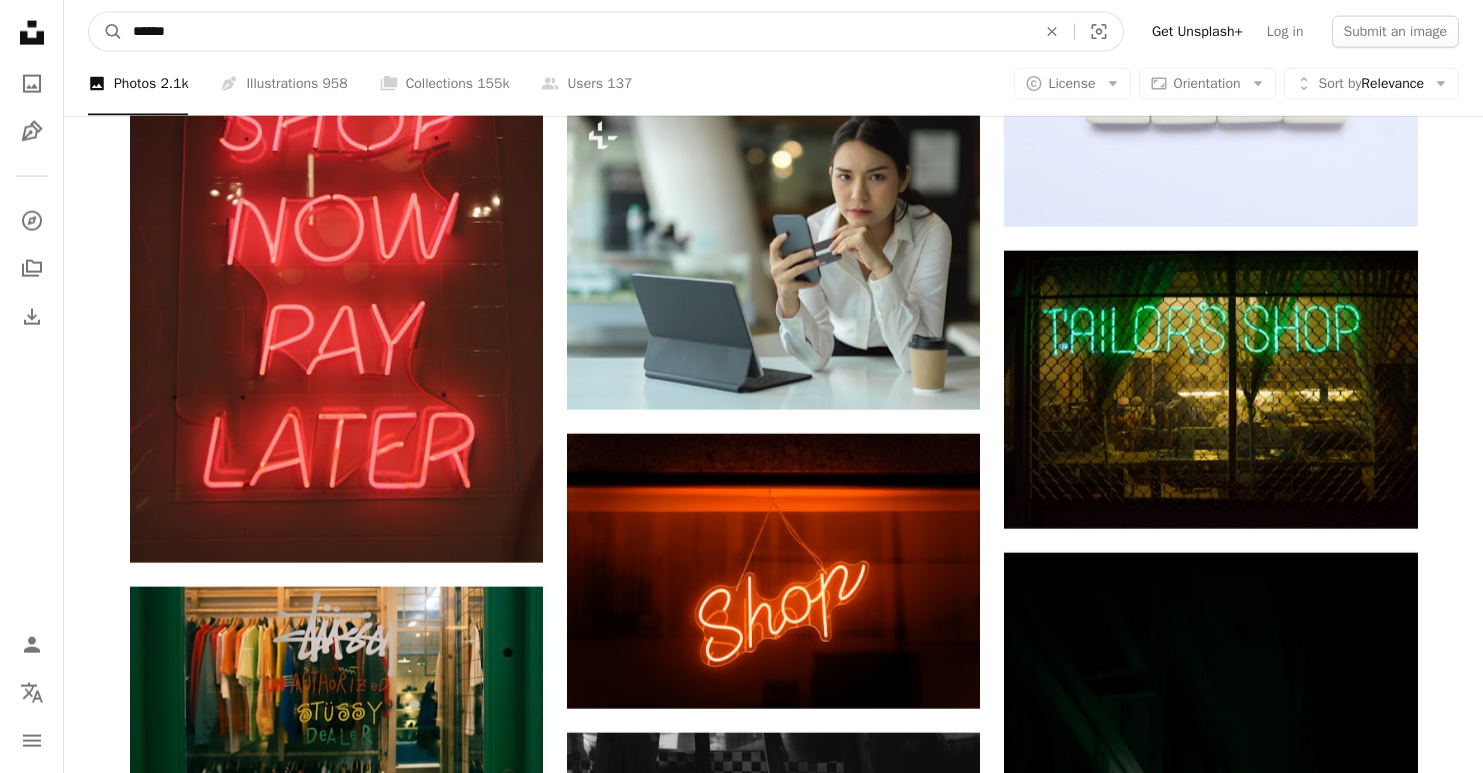 click on "A magnifying glass" at bounding box center (106, 32) 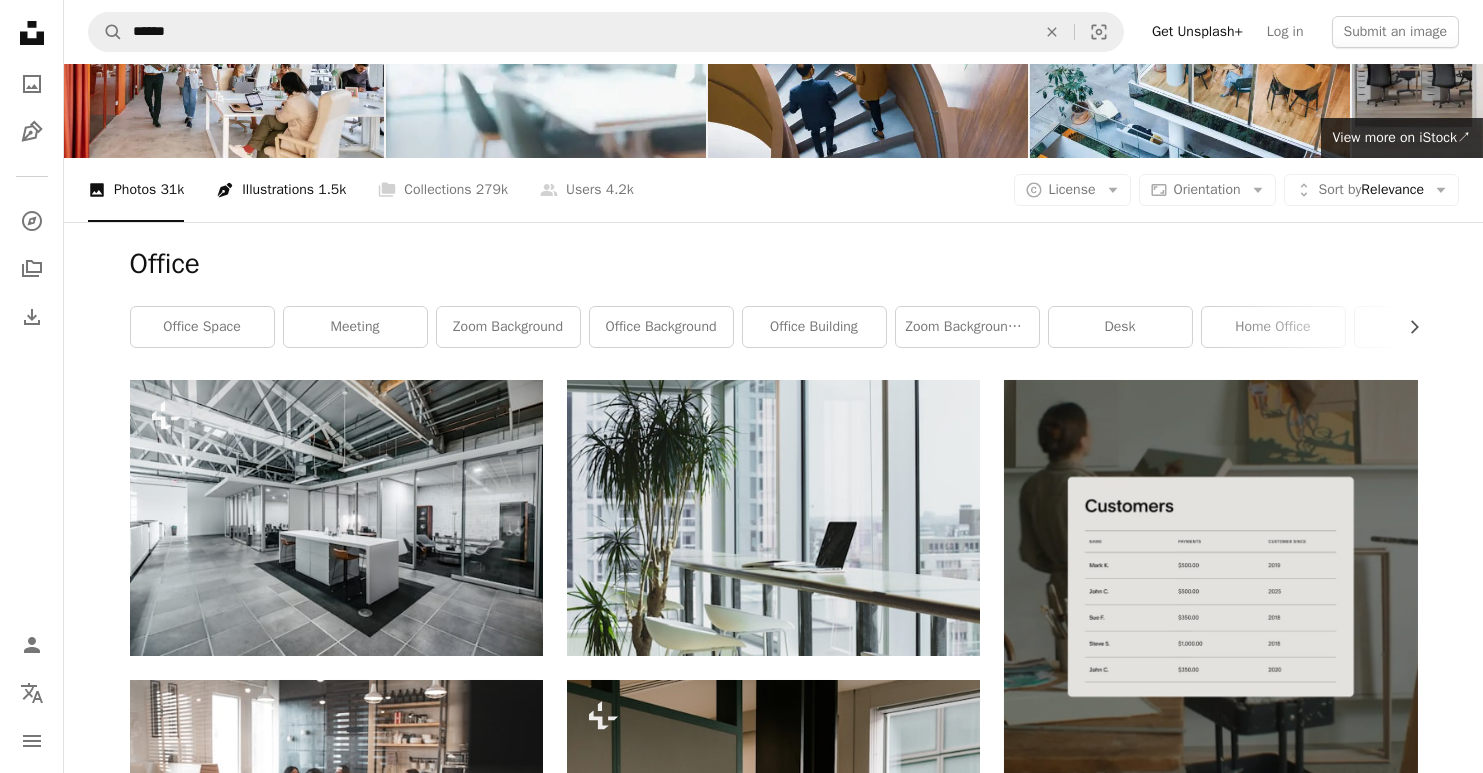 scroll, scrollTop: 100, scrollLeft: 0, axis: vertical 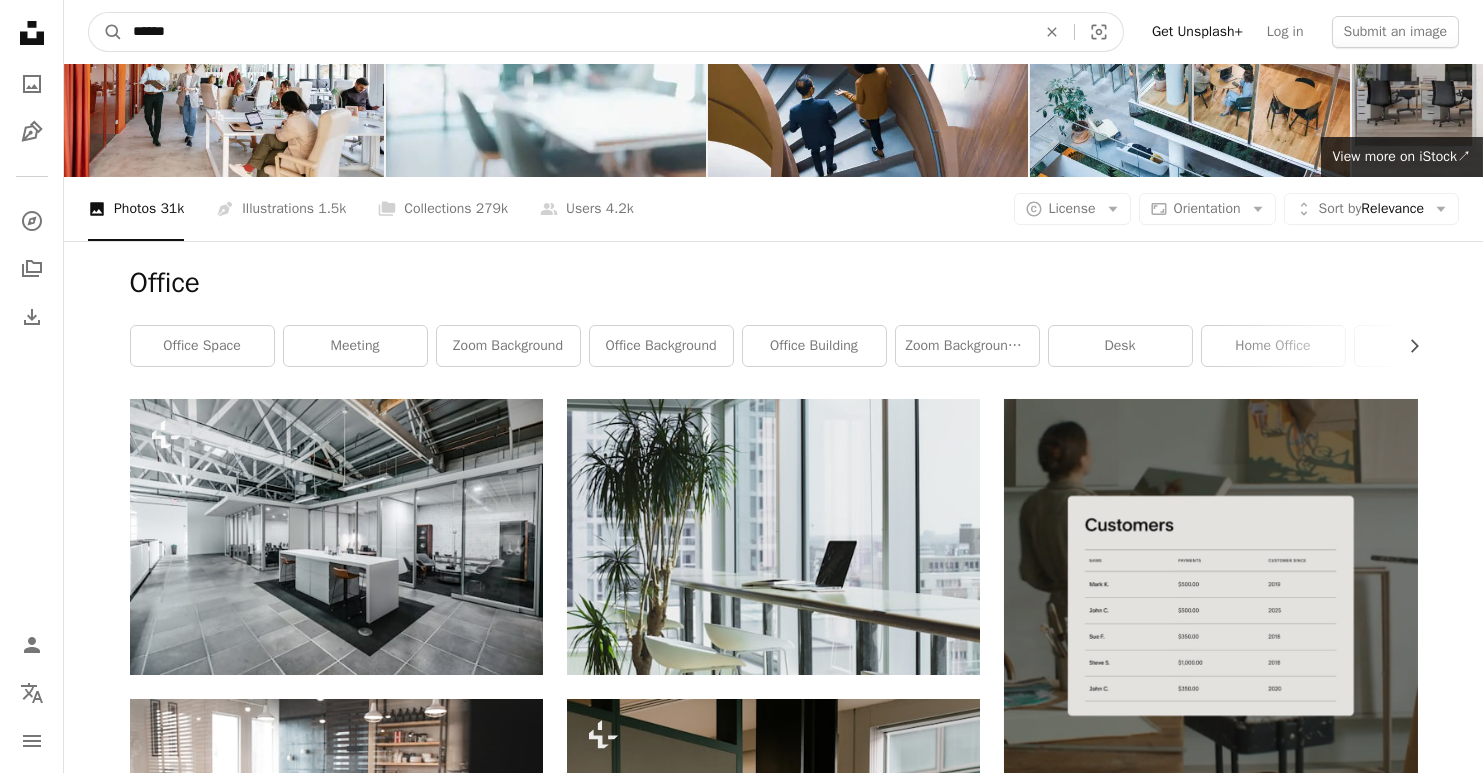 click on "******" at bounding box center (576, 32) 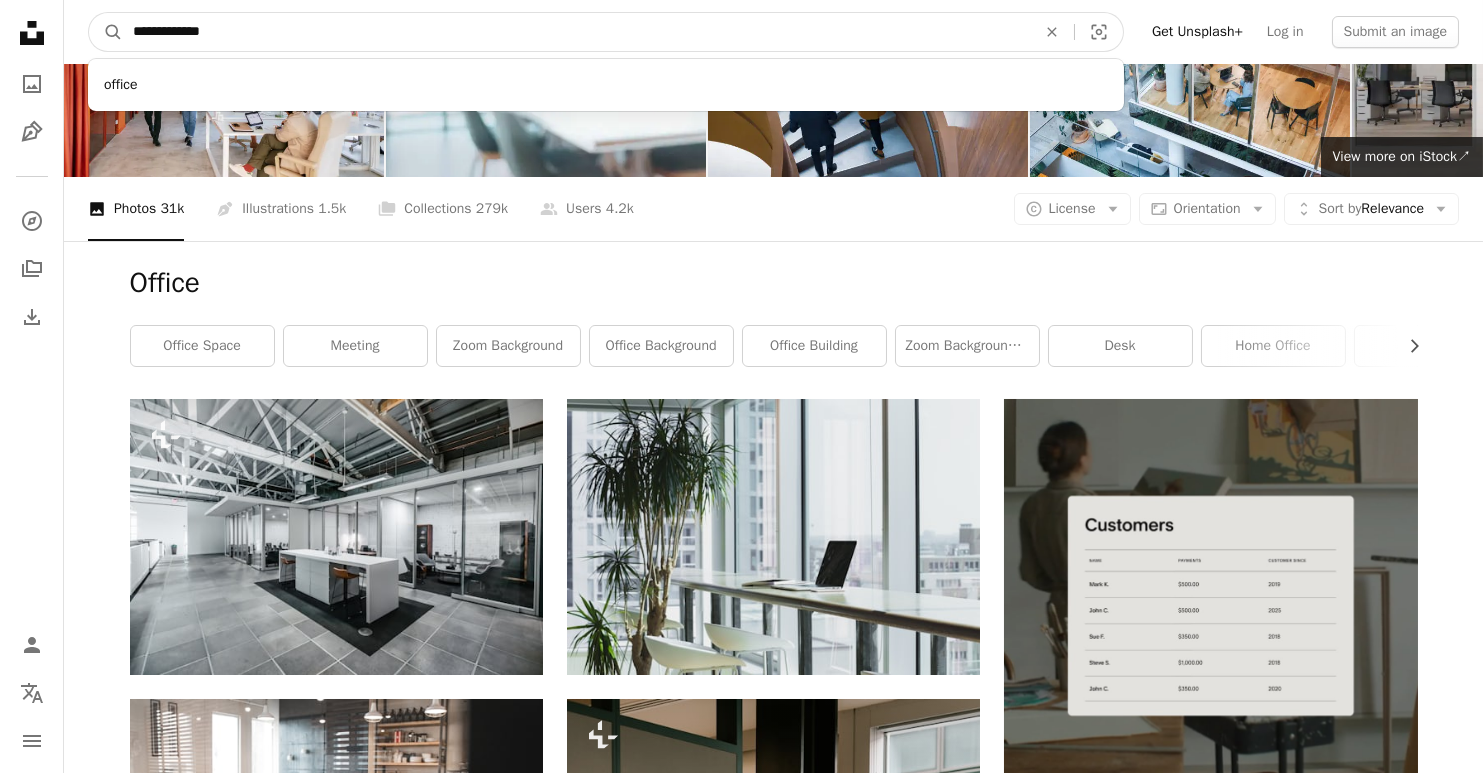 type on "**********" 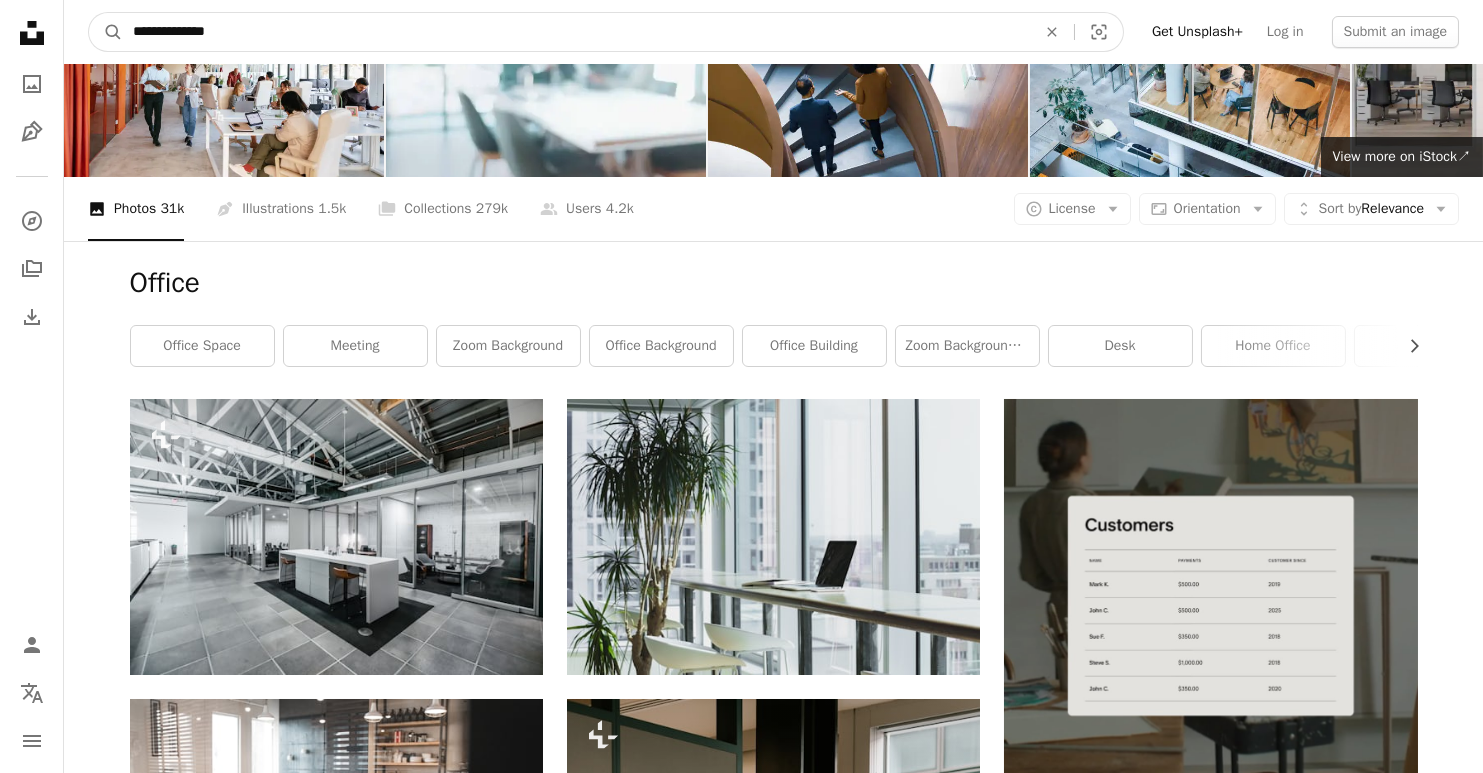 click on "A magnifying glass" at bounding box center [106, 32] 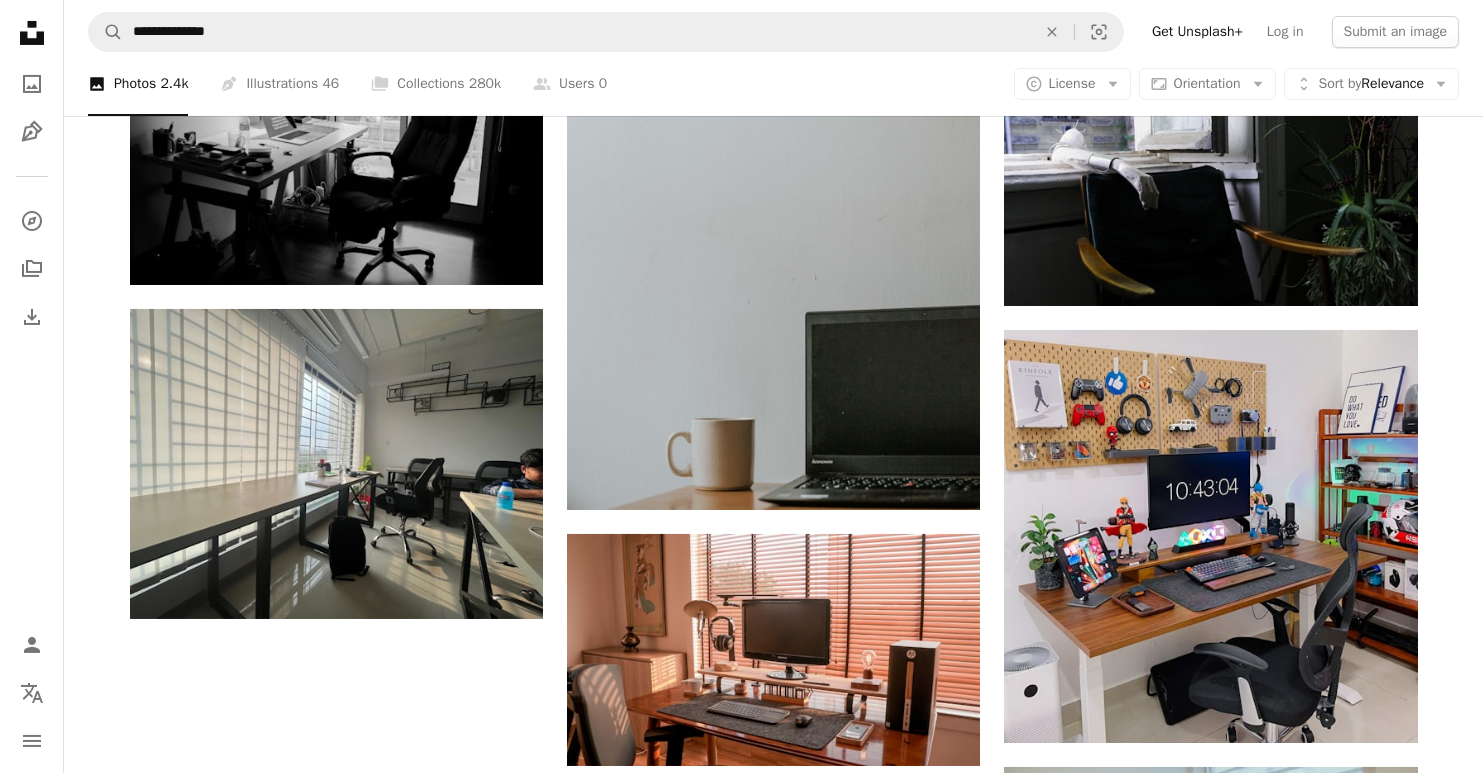 scroll, scrollTop: 2200, scrollLeft: 0, axis: vertical 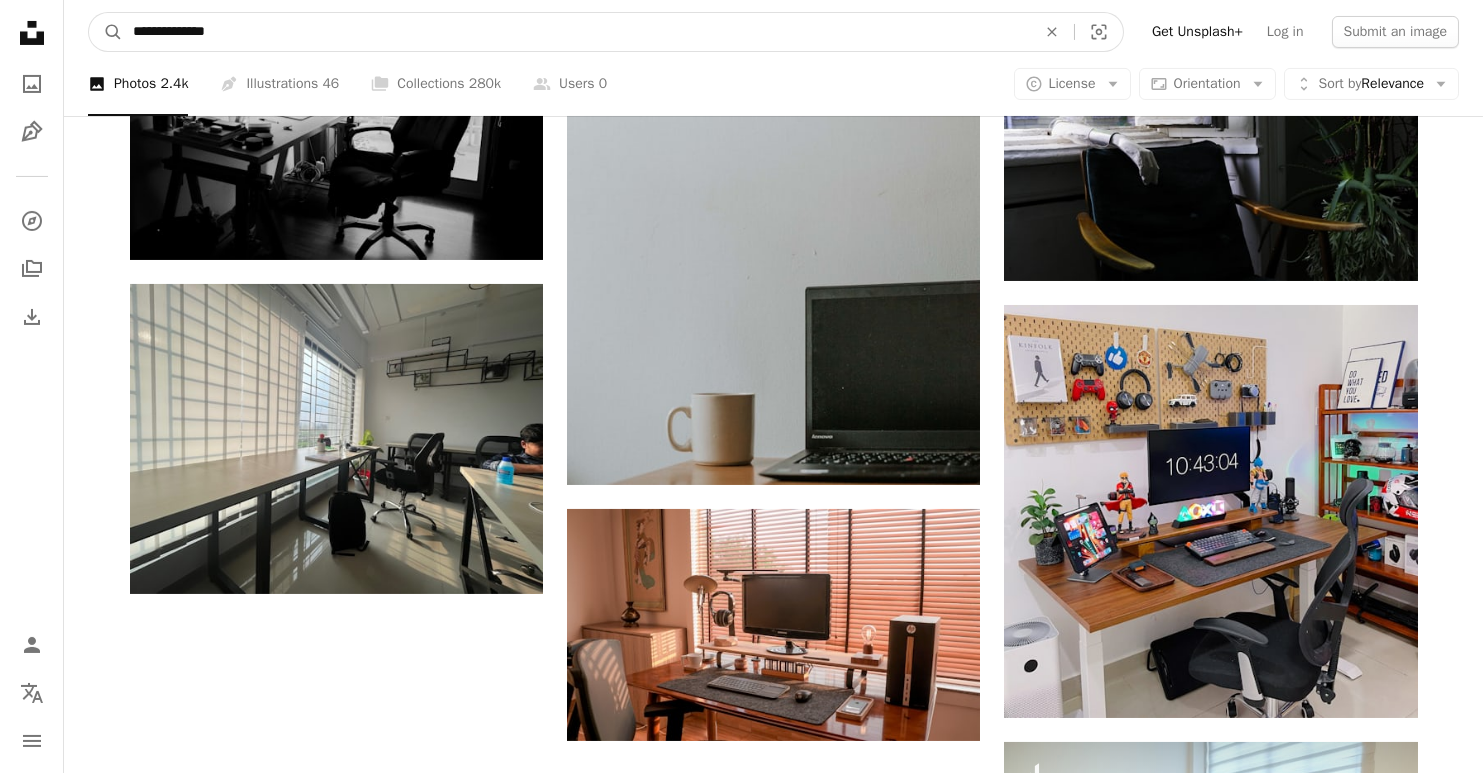 drag, startPoint x: 187, startPoint y: 31, endPoint x: 78, endPoint y: 29, distance: 109.01835 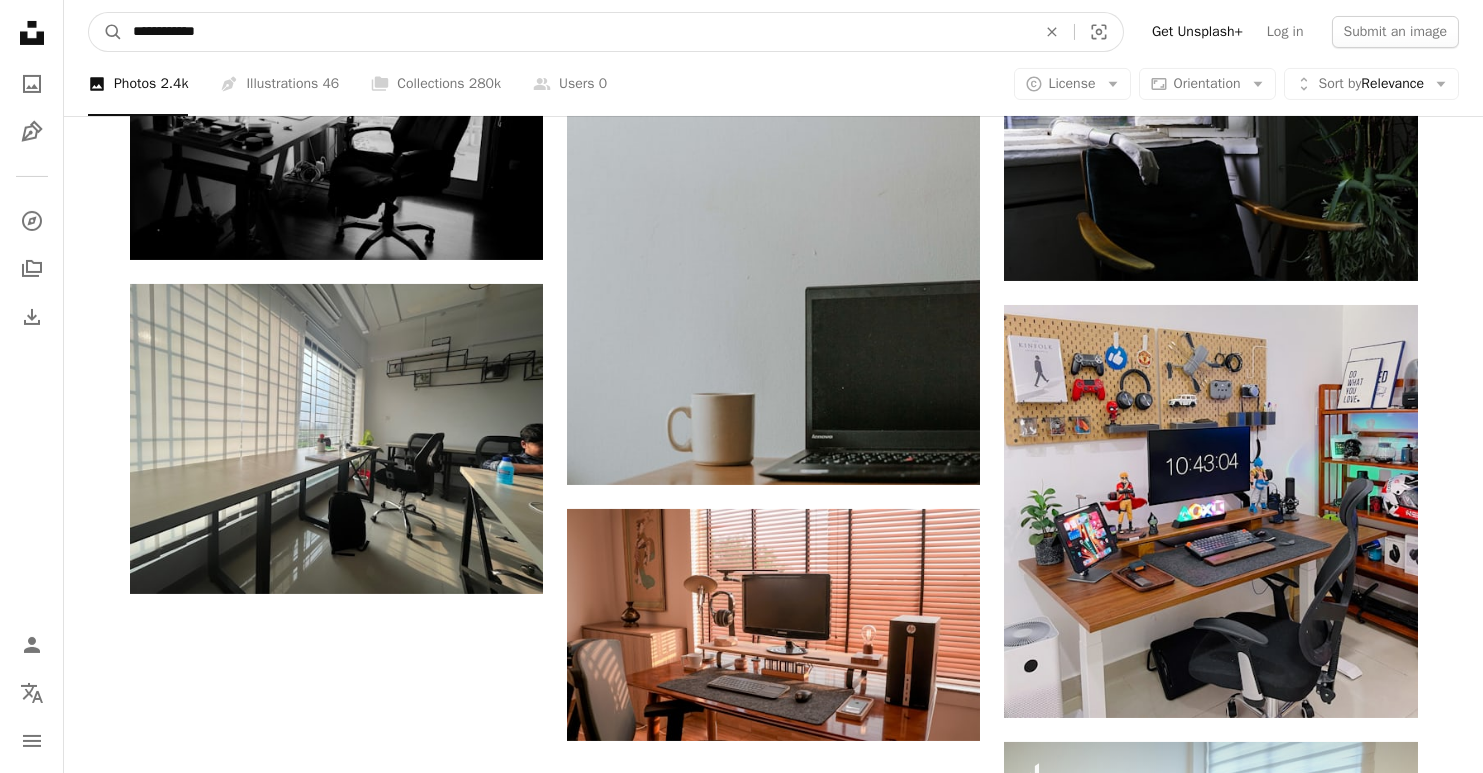 type on "**********" 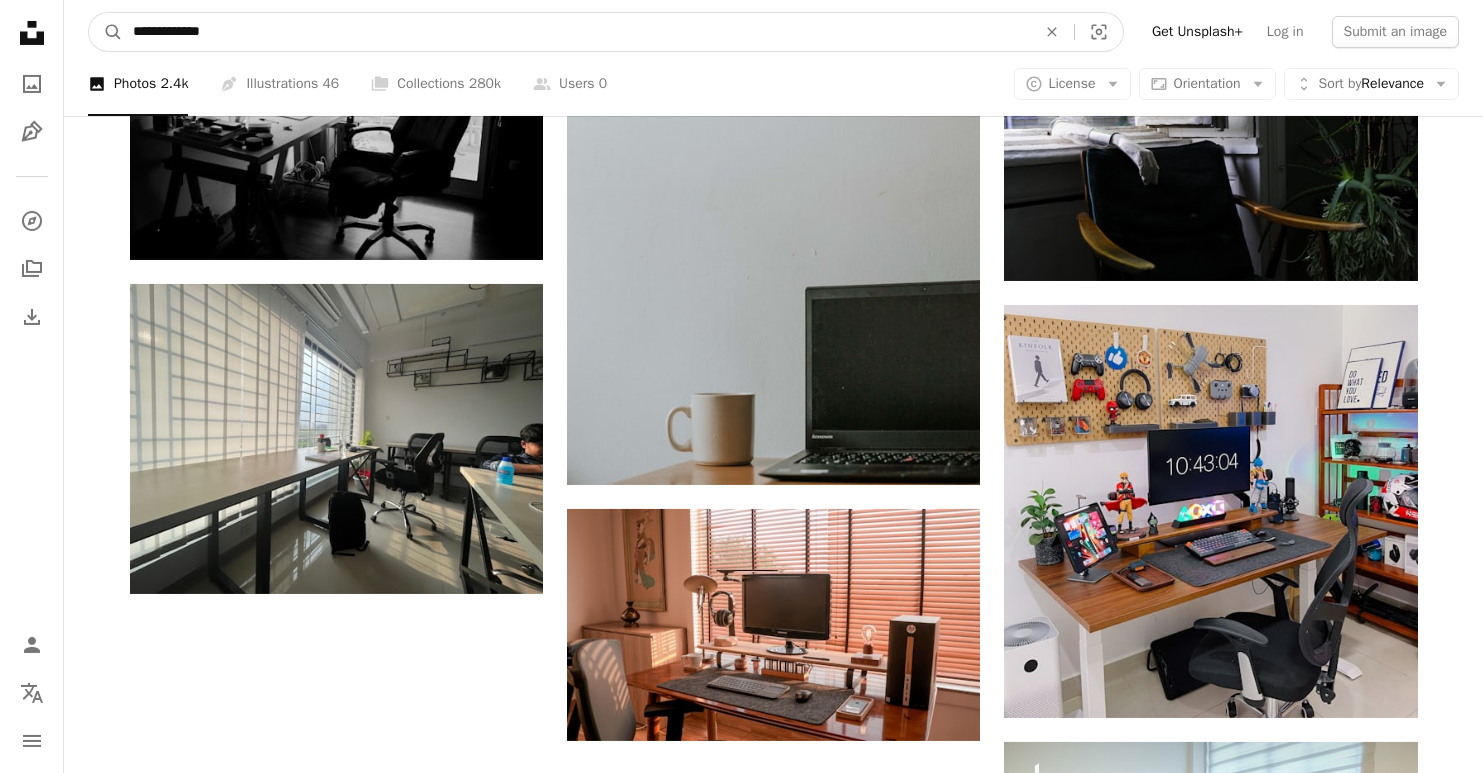 click on "A magnifying glass" at bounding box center [106, 32] 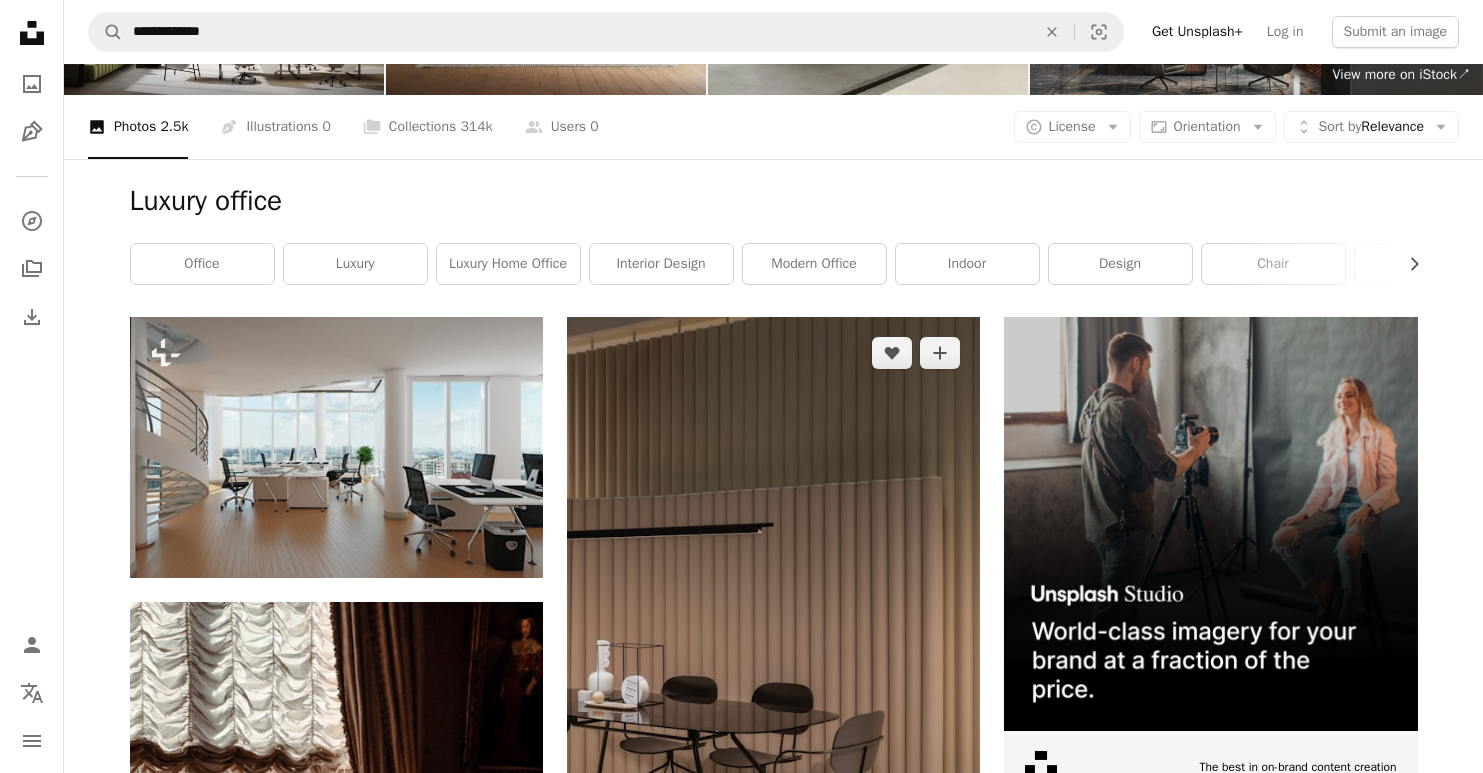scroll, scrollTop: 400, scrollLeft: 0, axis: vertical 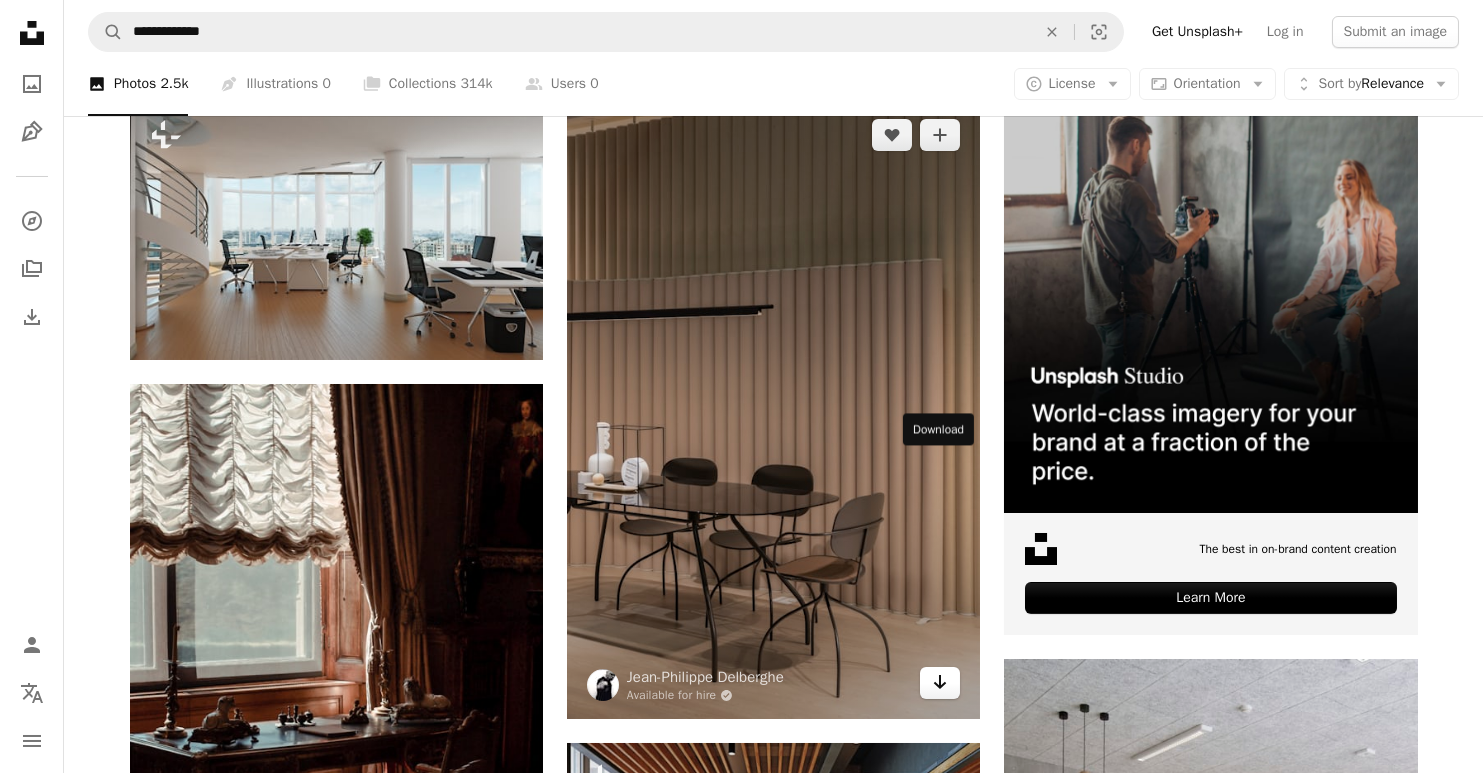 click on "Arrow pointing down" 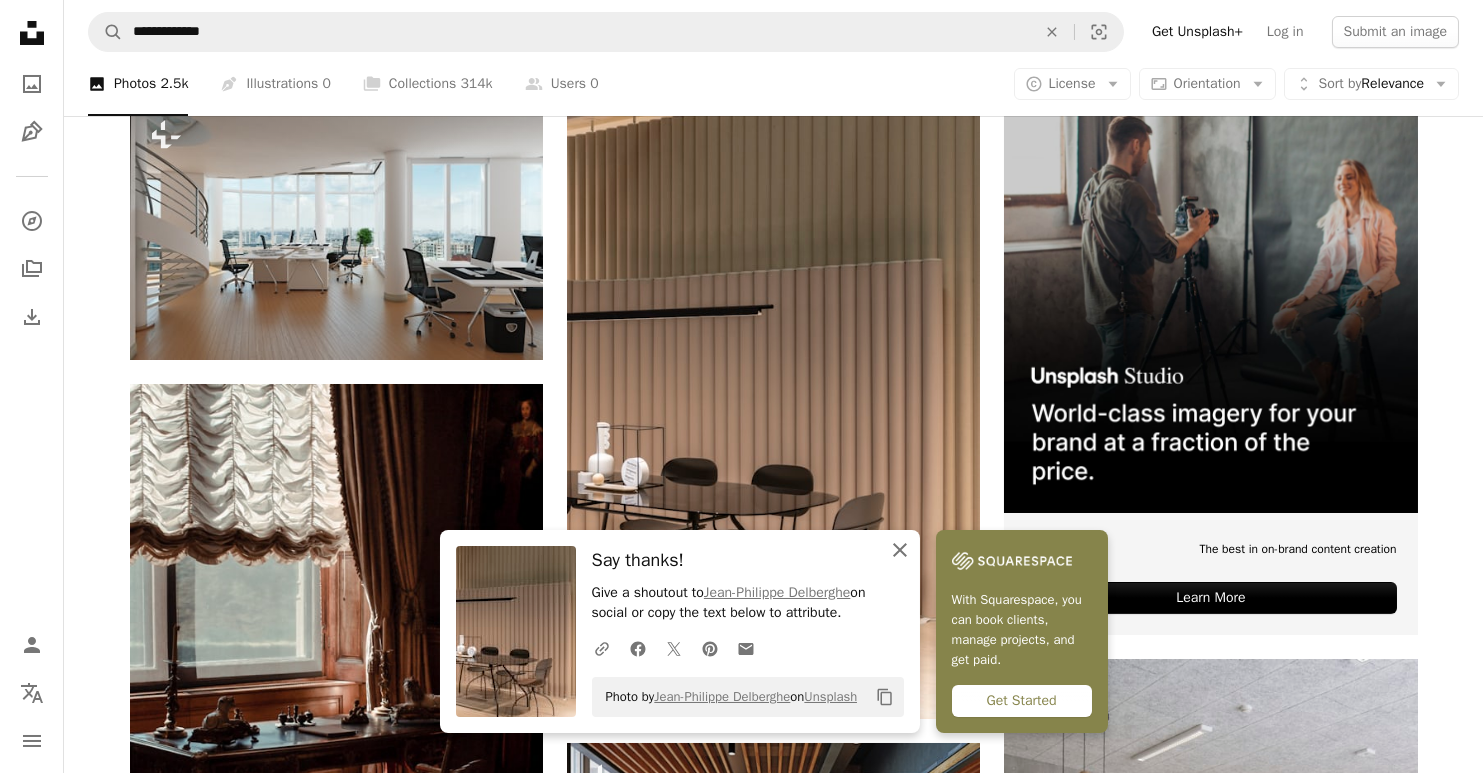 click on "An X shape" 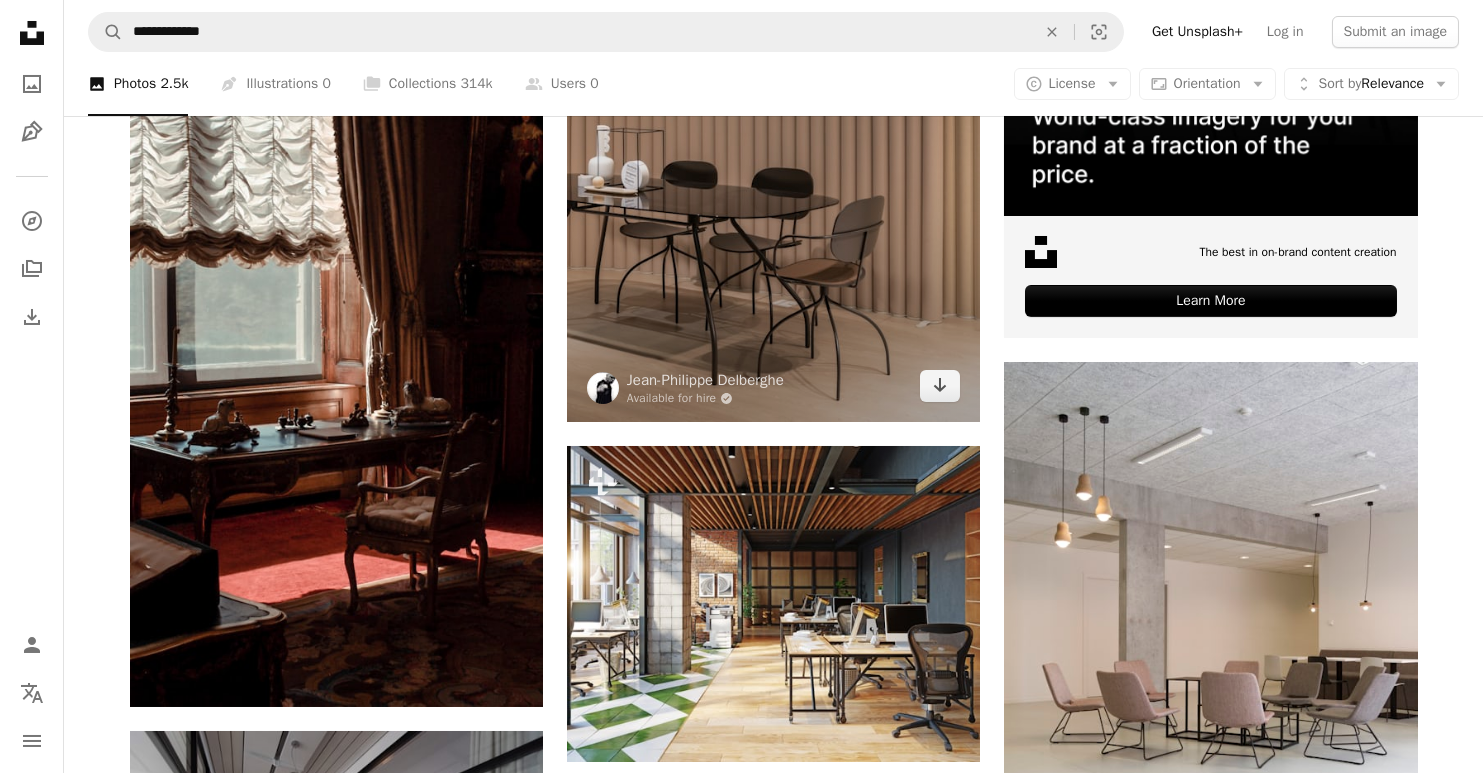 scroll, scrollTop: 700, scrollLeft: 0, axis: vertical 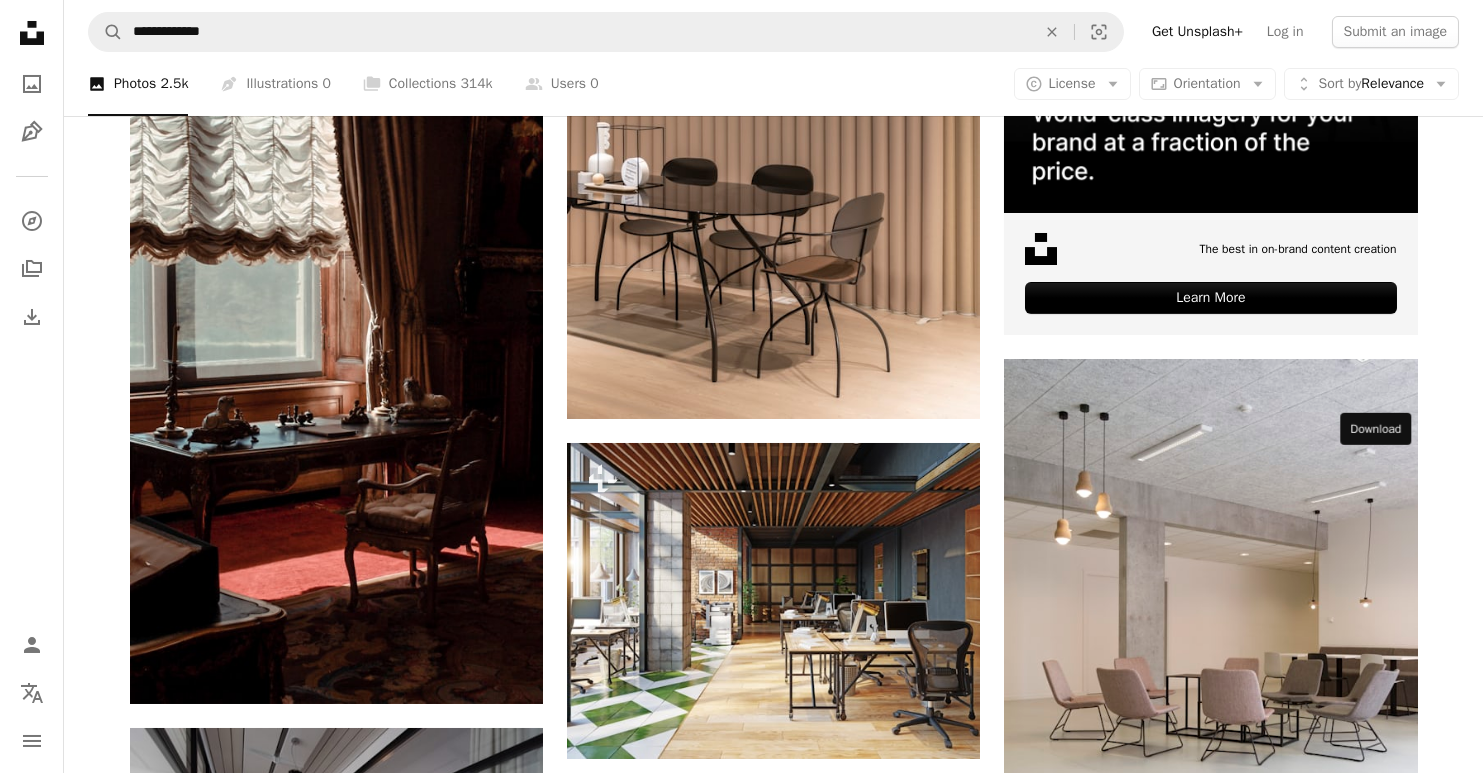 click 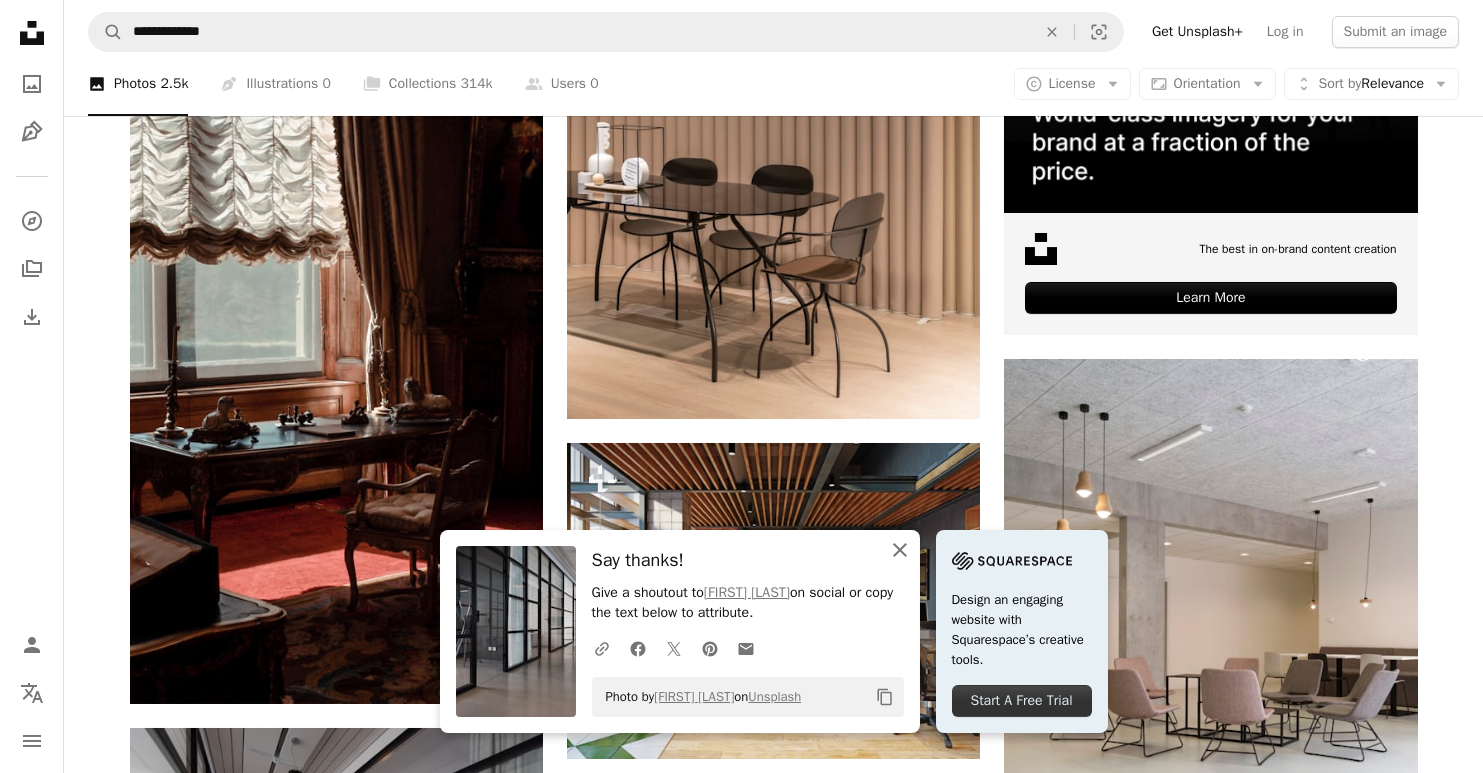 click on "An X shape" 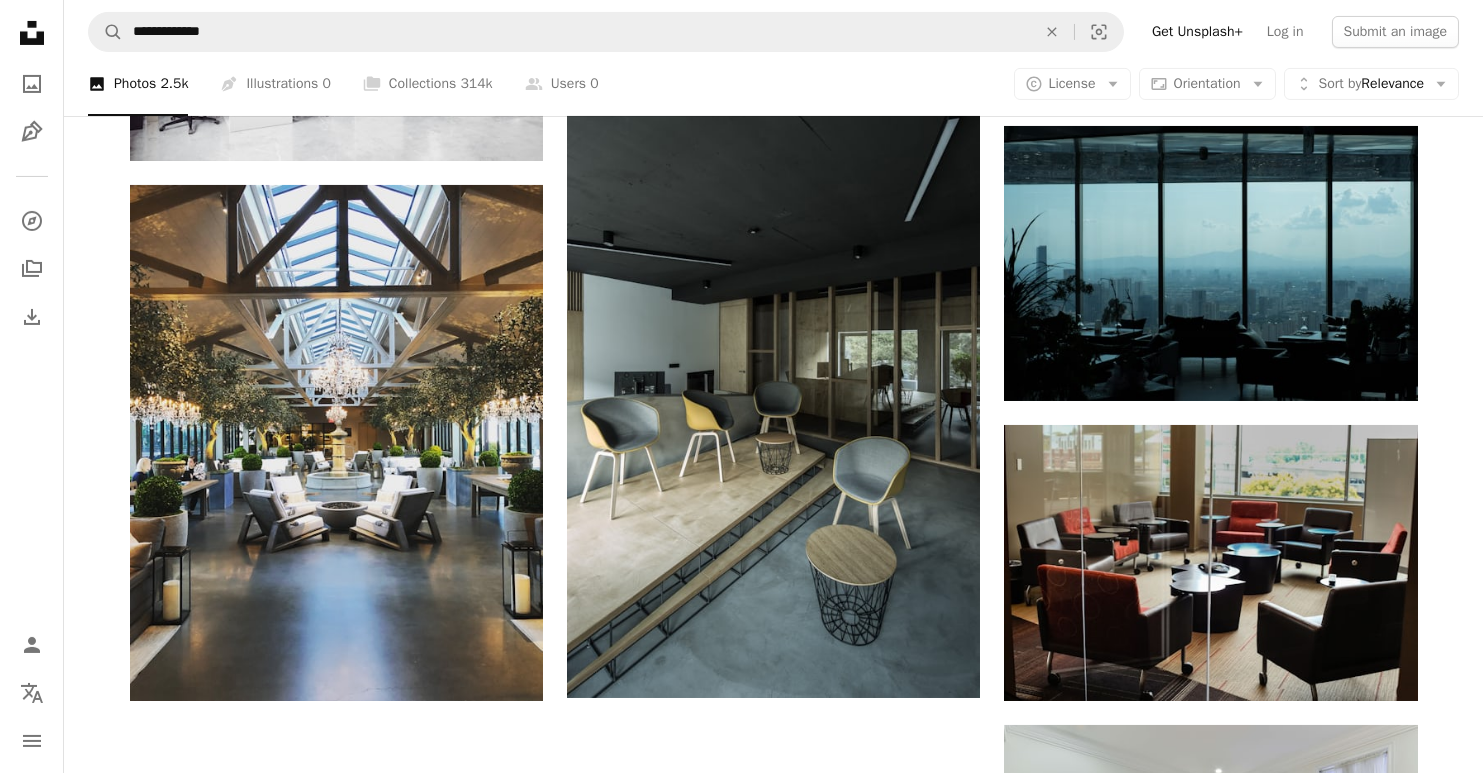 scroll, scrollTop: 2500, scrollLeft: 0, axis: vertical 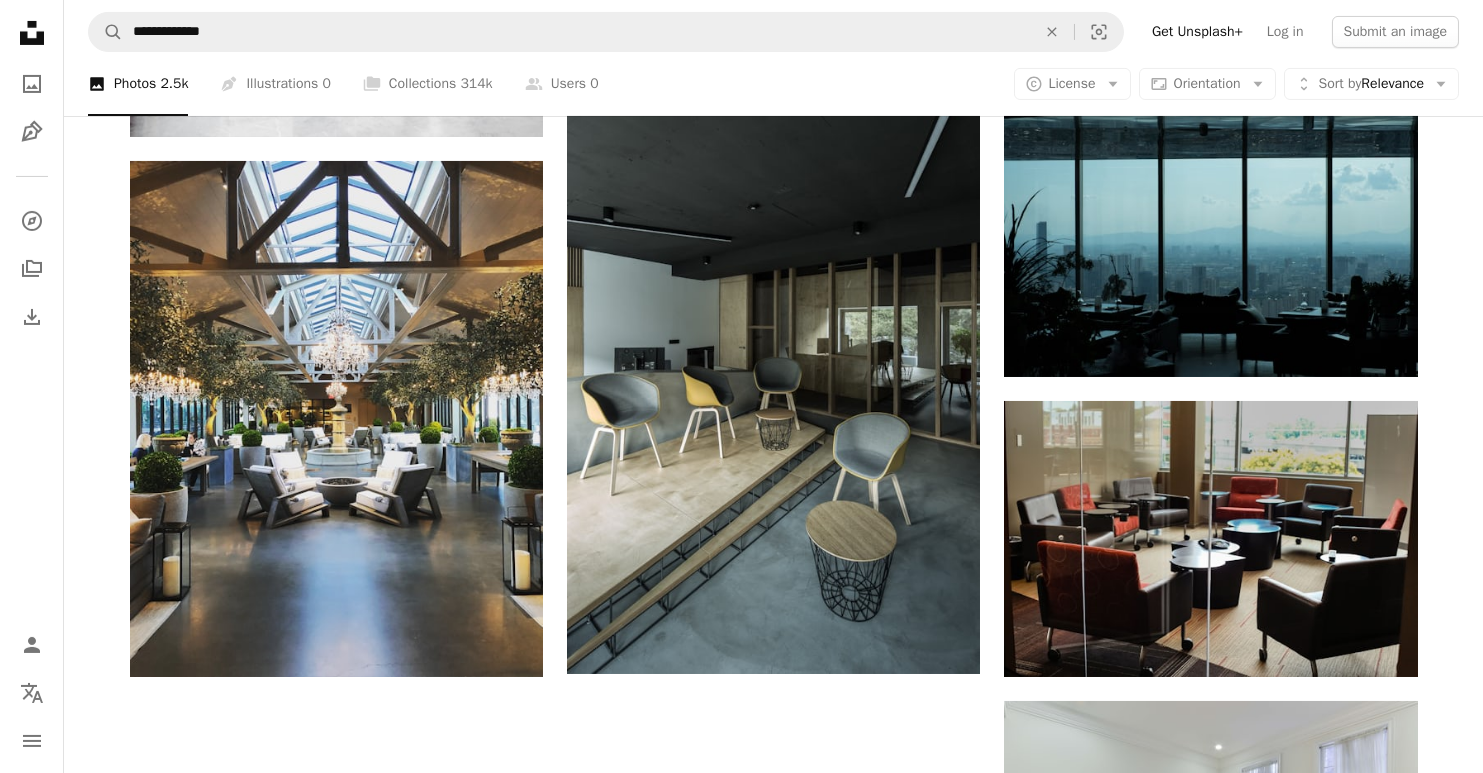 click on "Load more" at bounding box center (774, 1056) 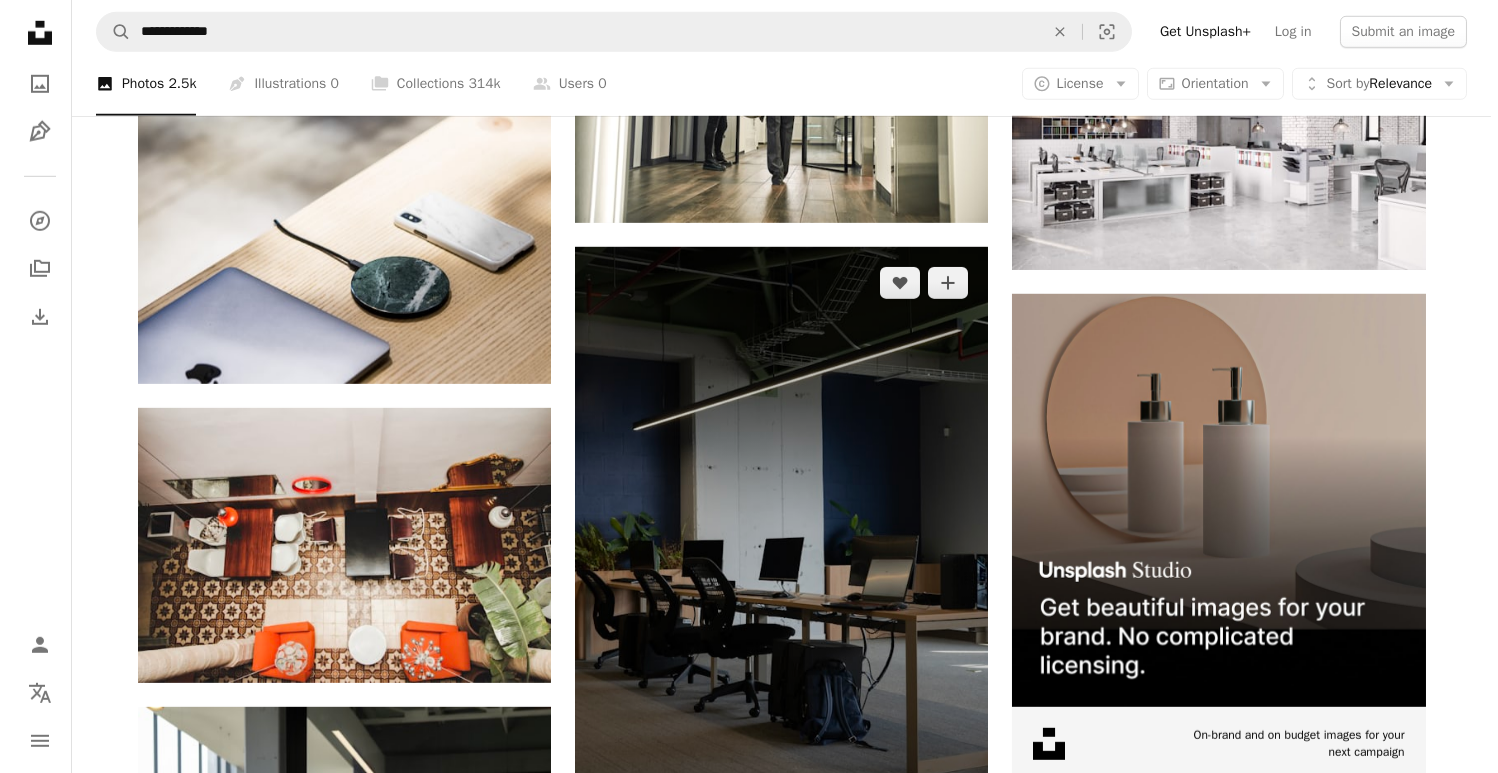 scroll, scrollTop: 6900, scrollLeft: 0, axis: vertical 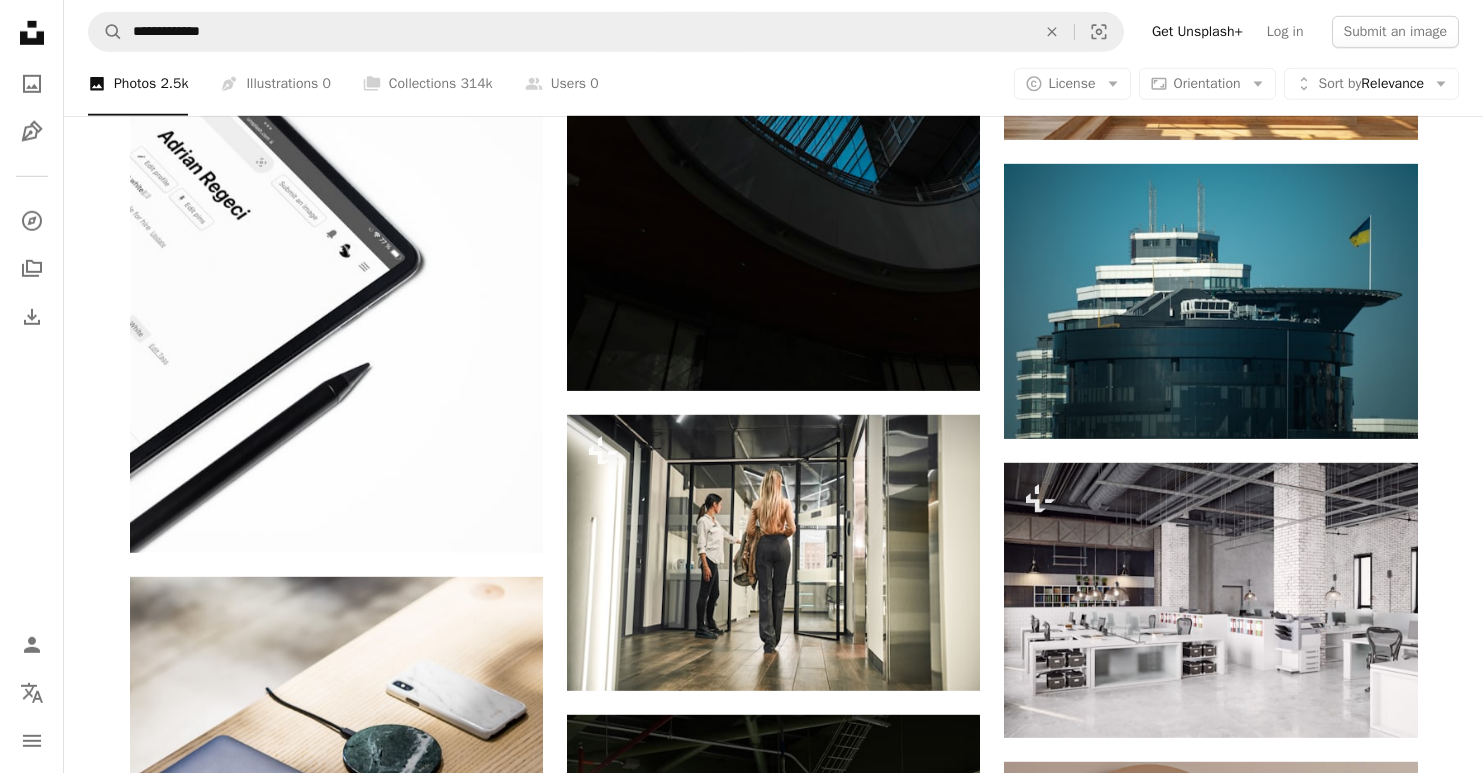 click at bounding box center (1210, 1632) 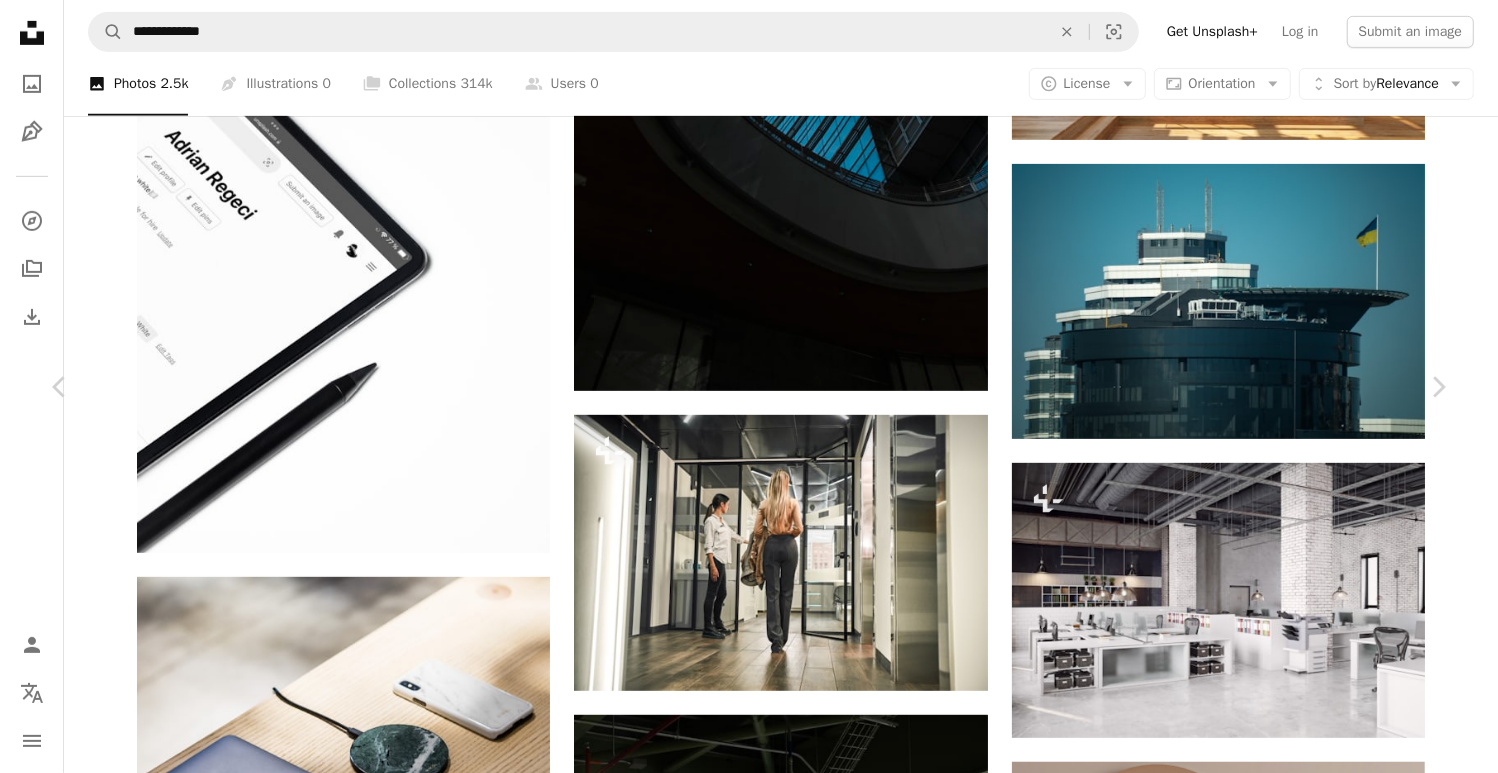 scroll, scrollTop: 1599, scrollLeft: 0, axis: vertical 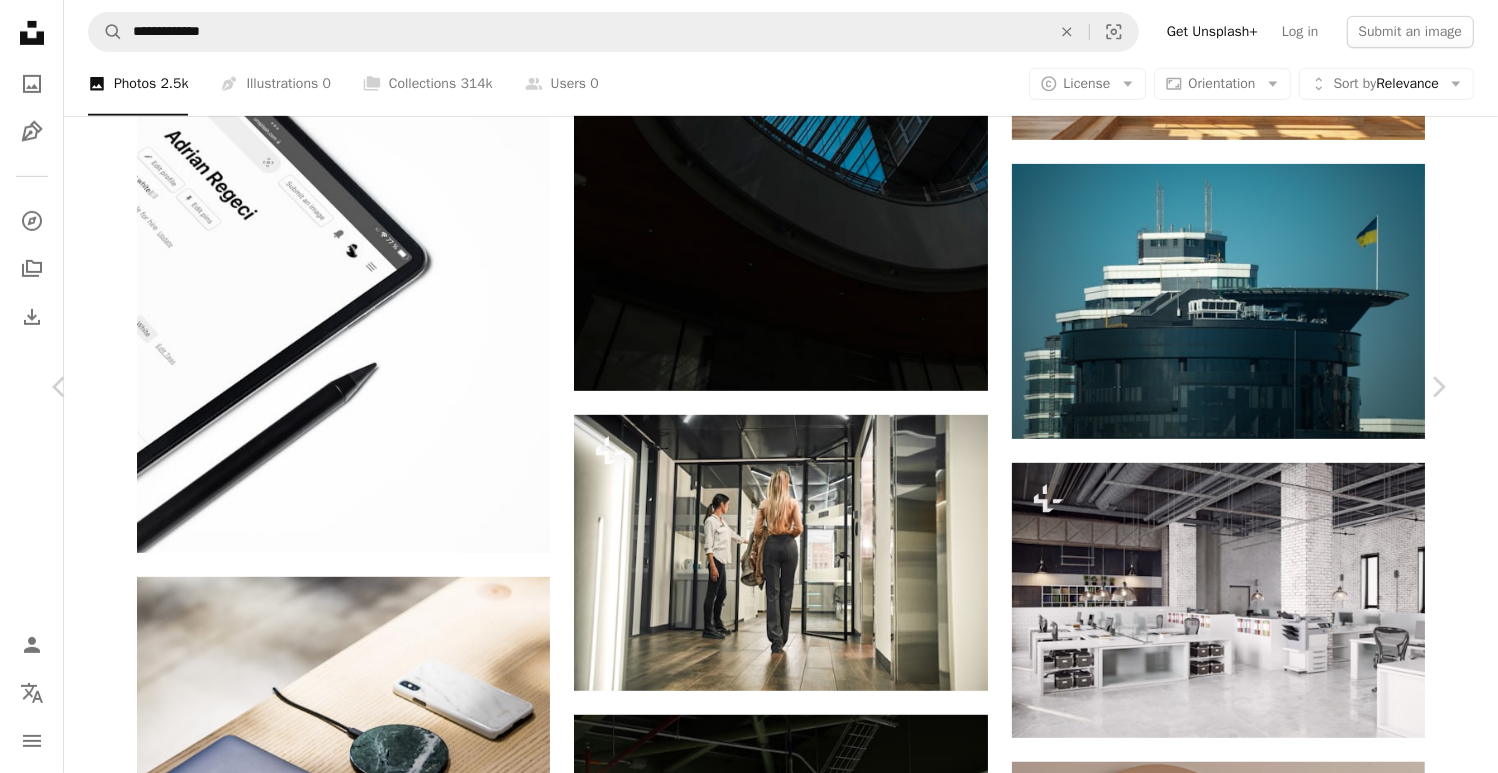 click on "Arrow pointing down" at bounding box center (486, 6705) 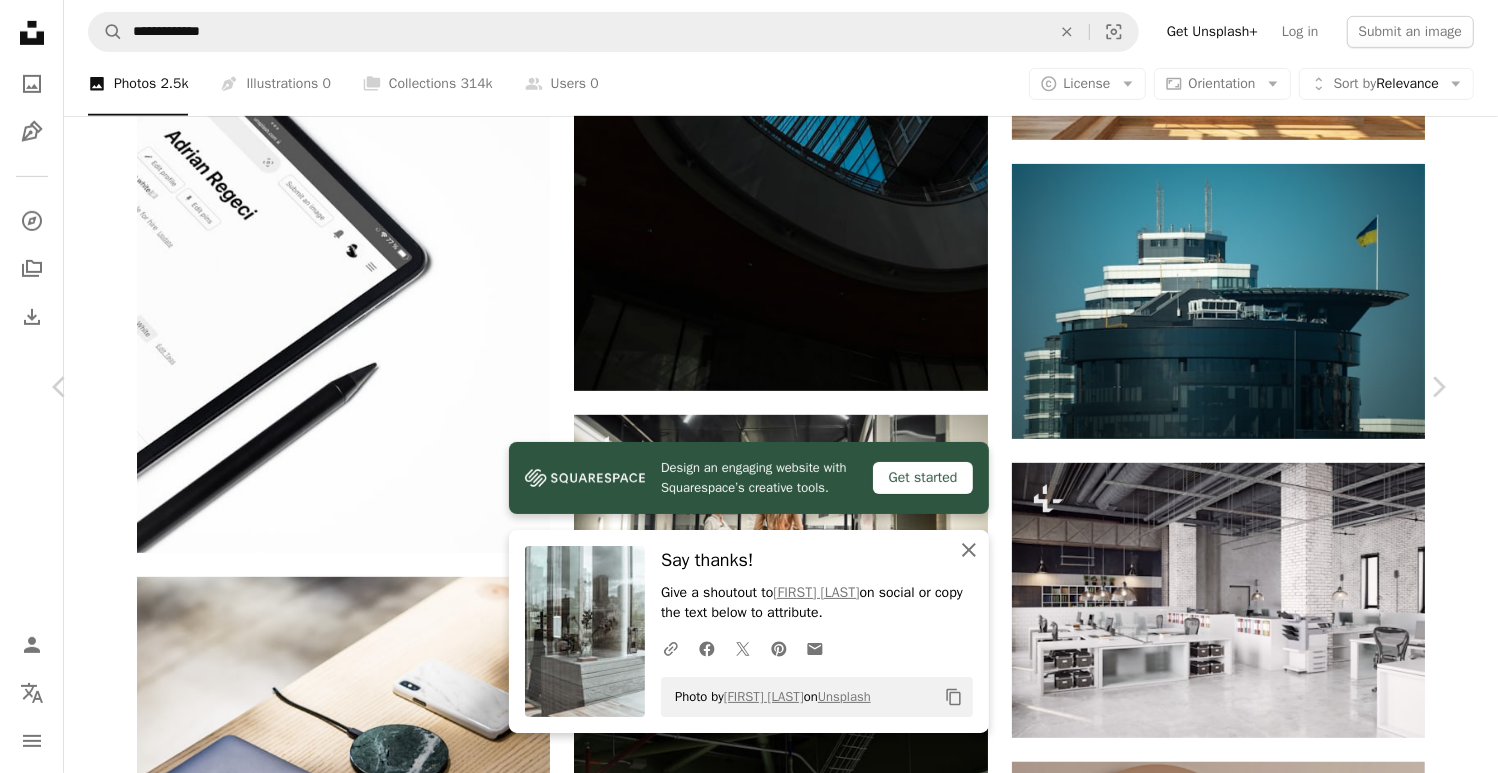 click on "An X shape" 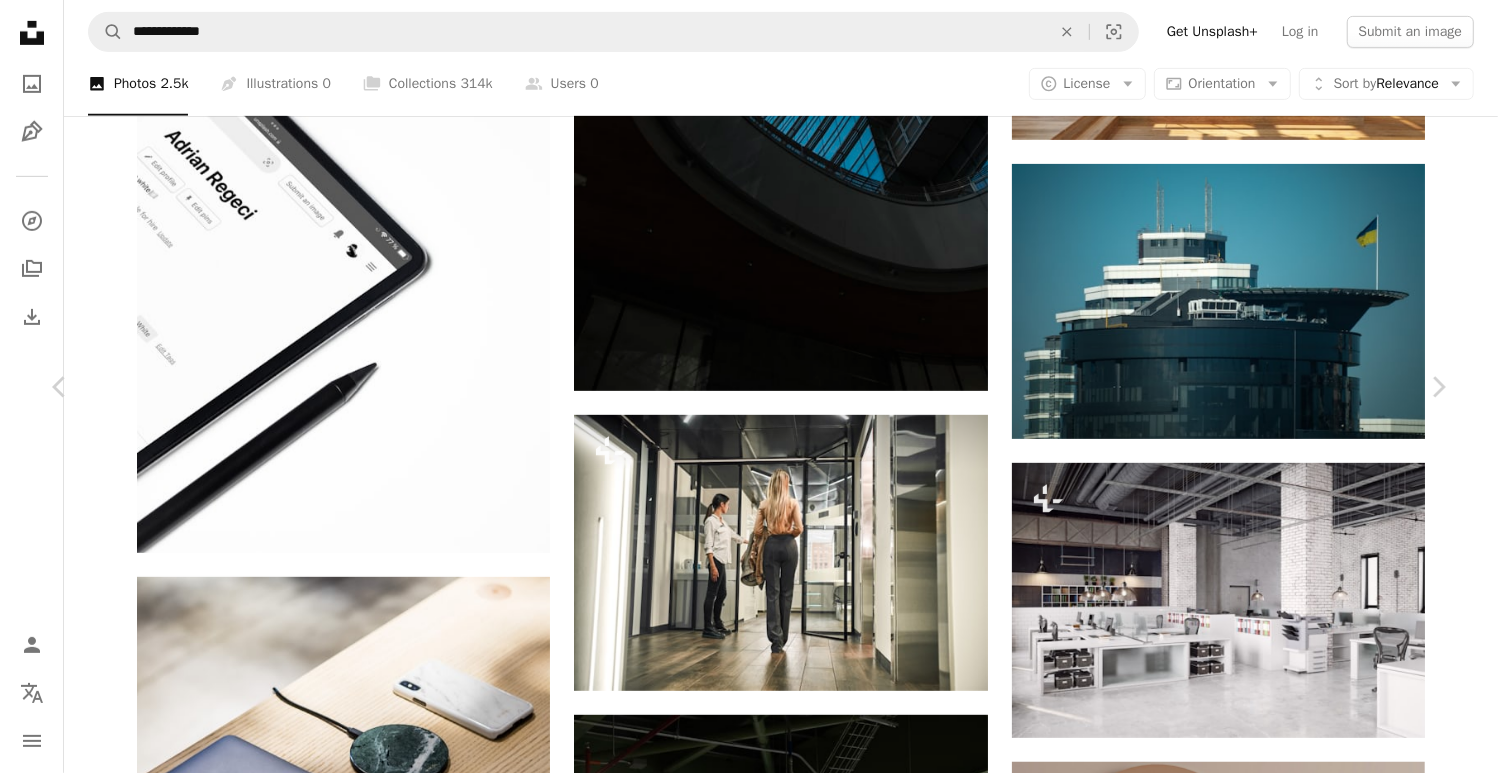 scroll, scrollTop: 2299, scrollLeft: 0, axis: vertical 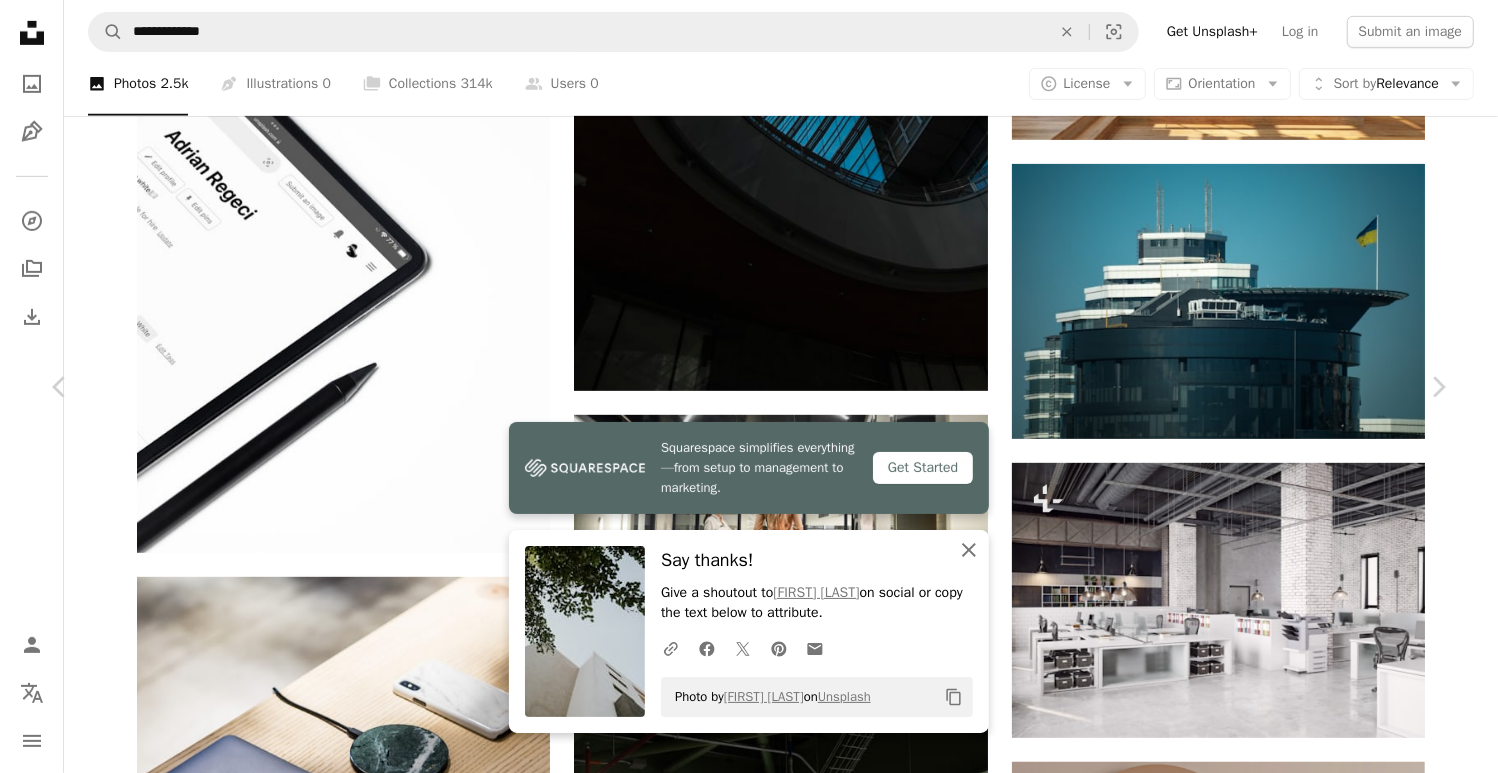 click 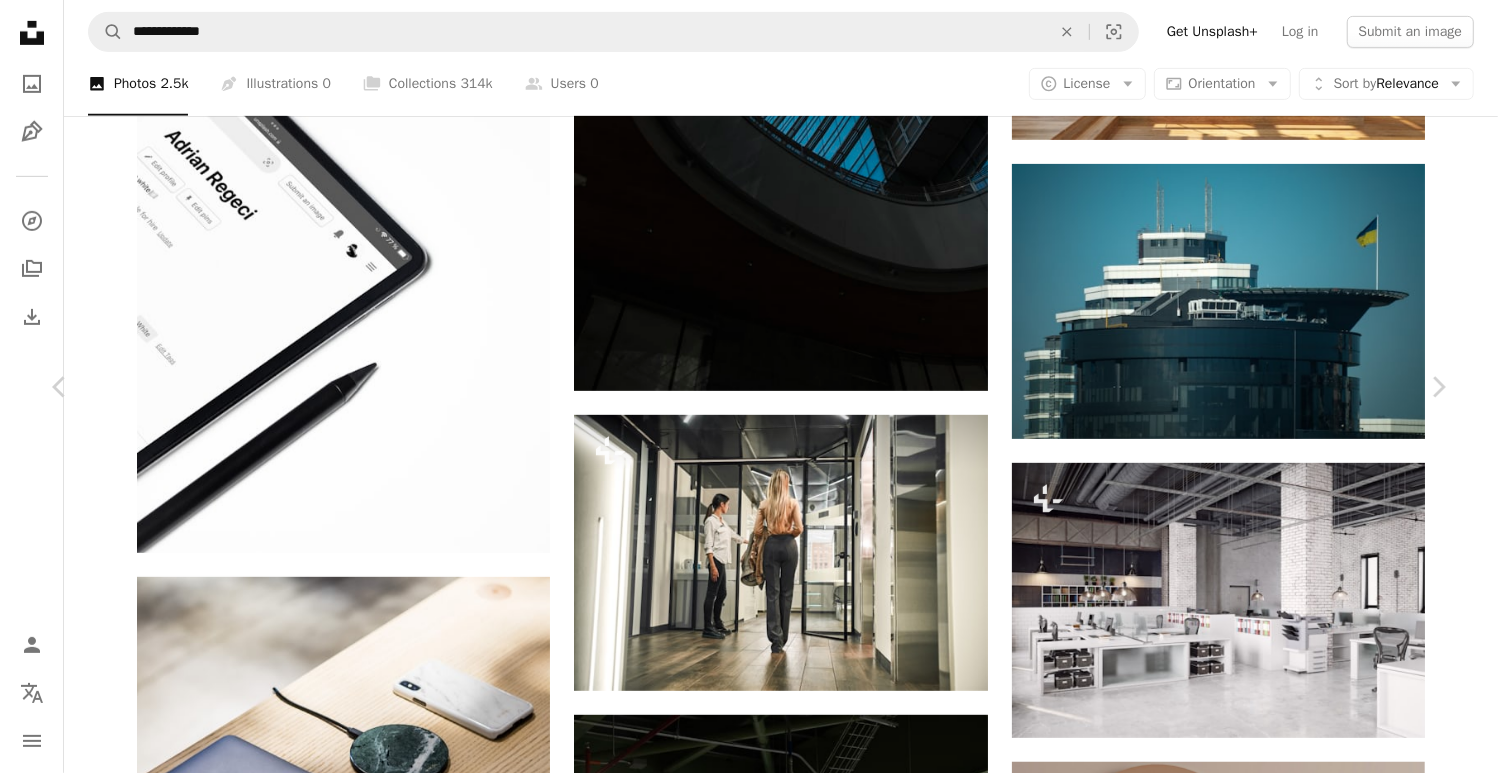 scroll, scrollTop: 5300, scrollLeft: 0, axis: vertical 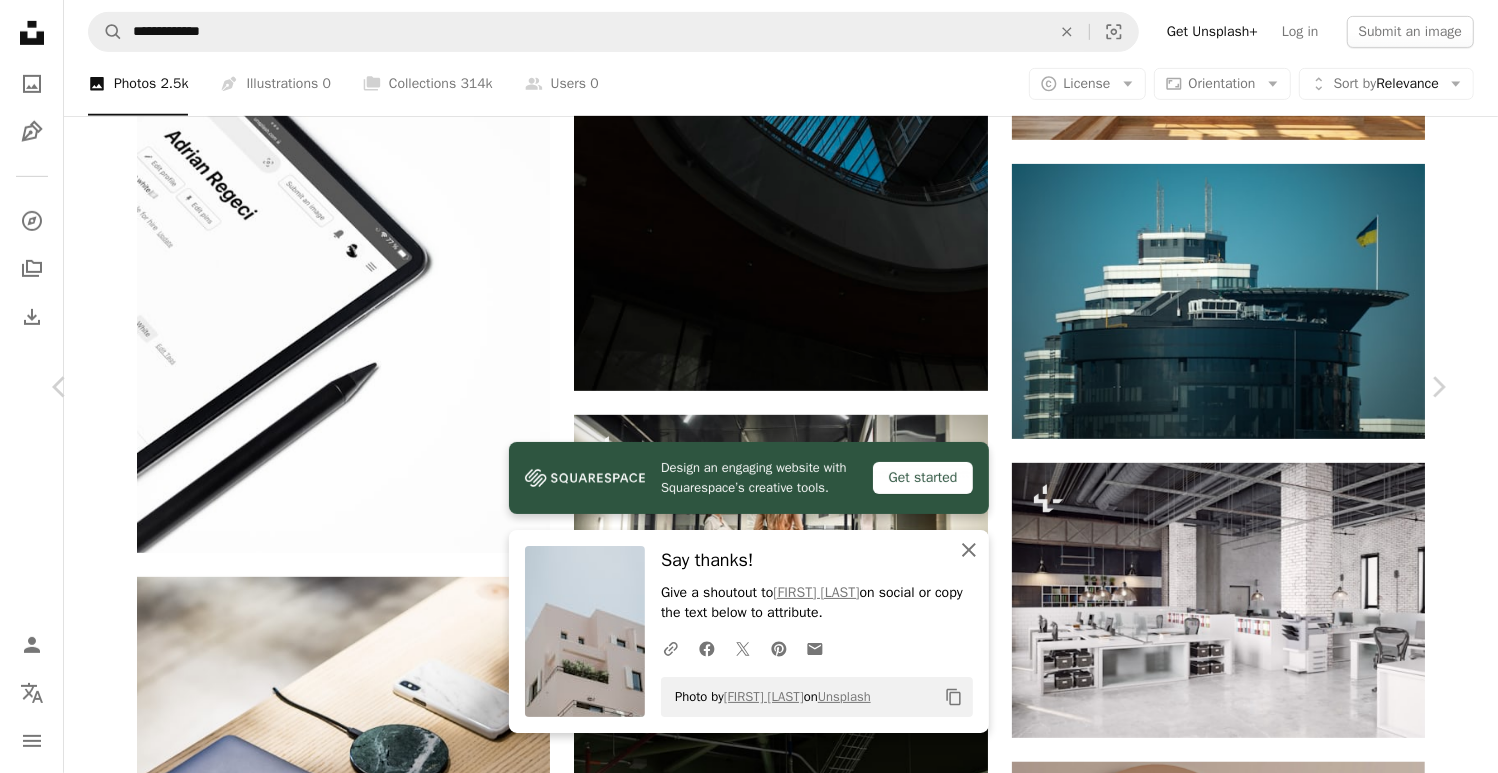 click 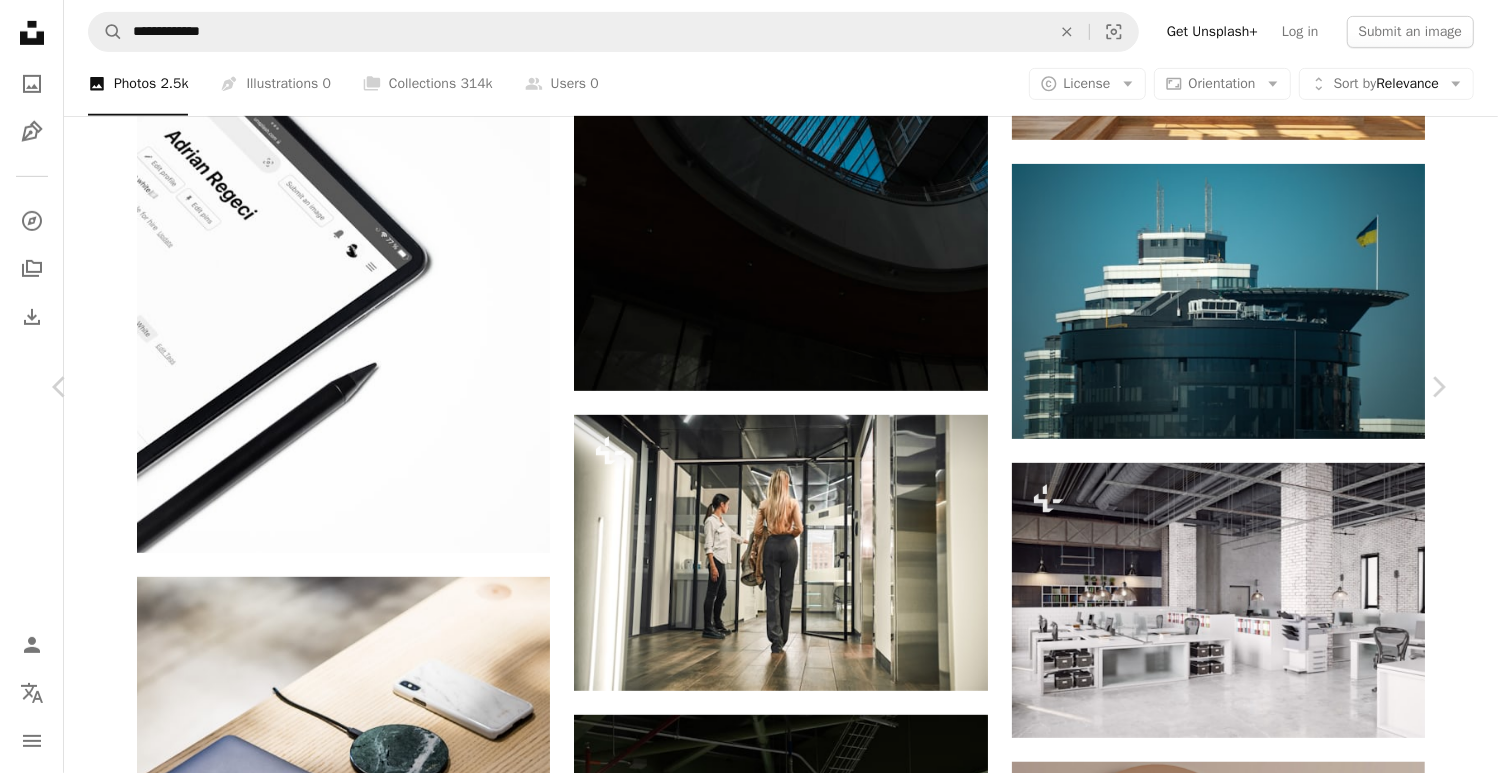 scroll, scrollTop: 7200, scrollLeft: 0, axis: vertical 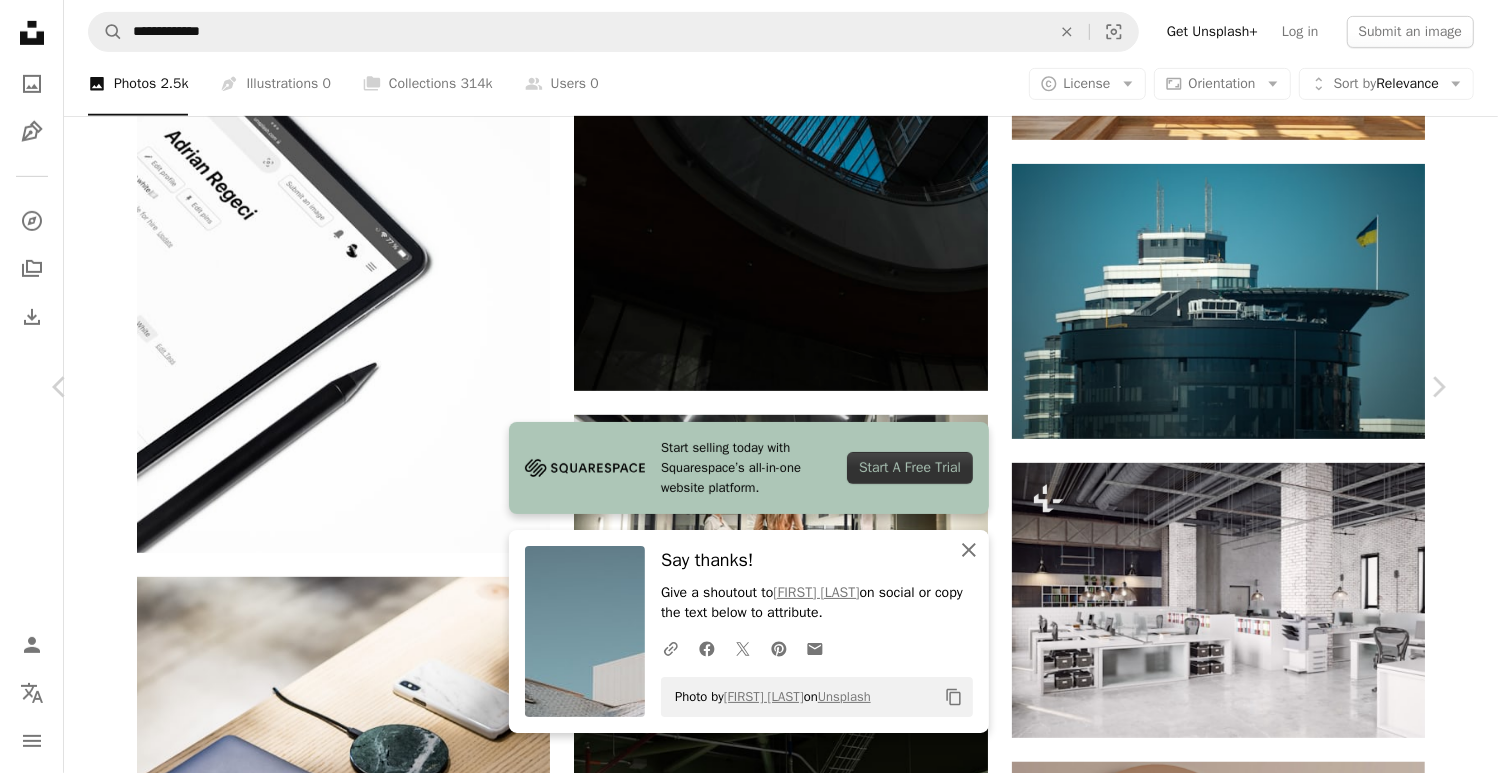 click on "An X shape" 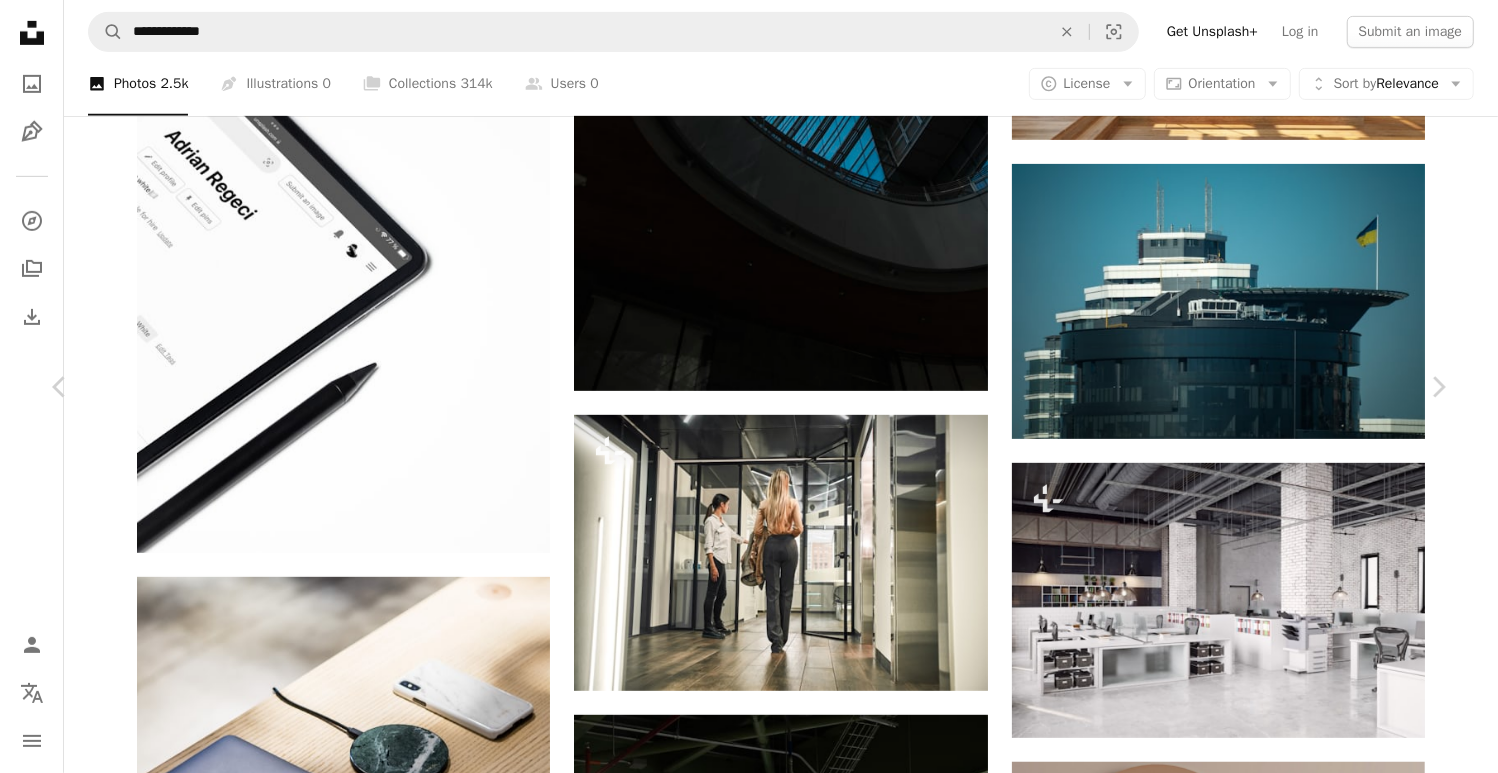 scroll, scrollTop: 8046, scrollLeft: 0, axis: vertical 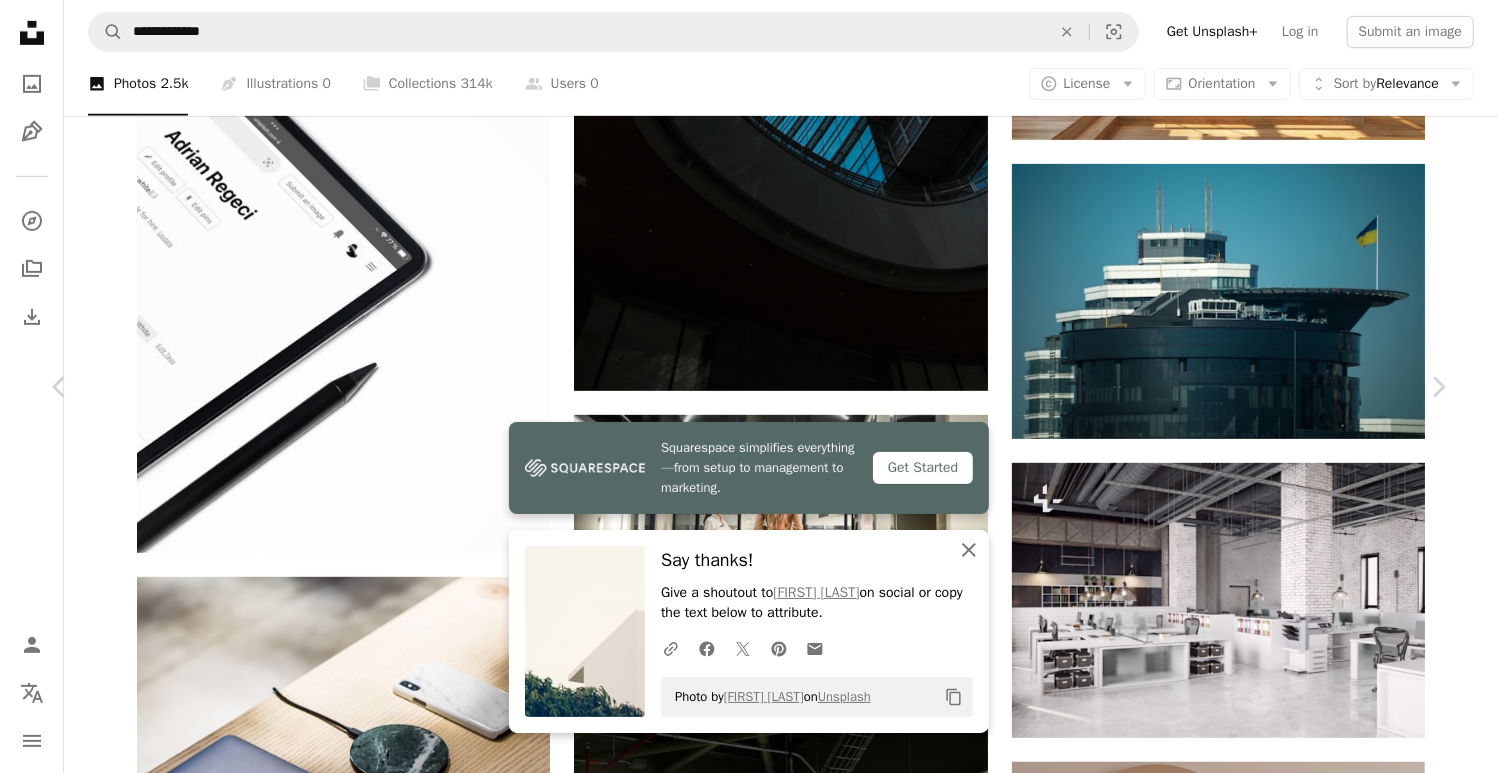 click on "An X shape" 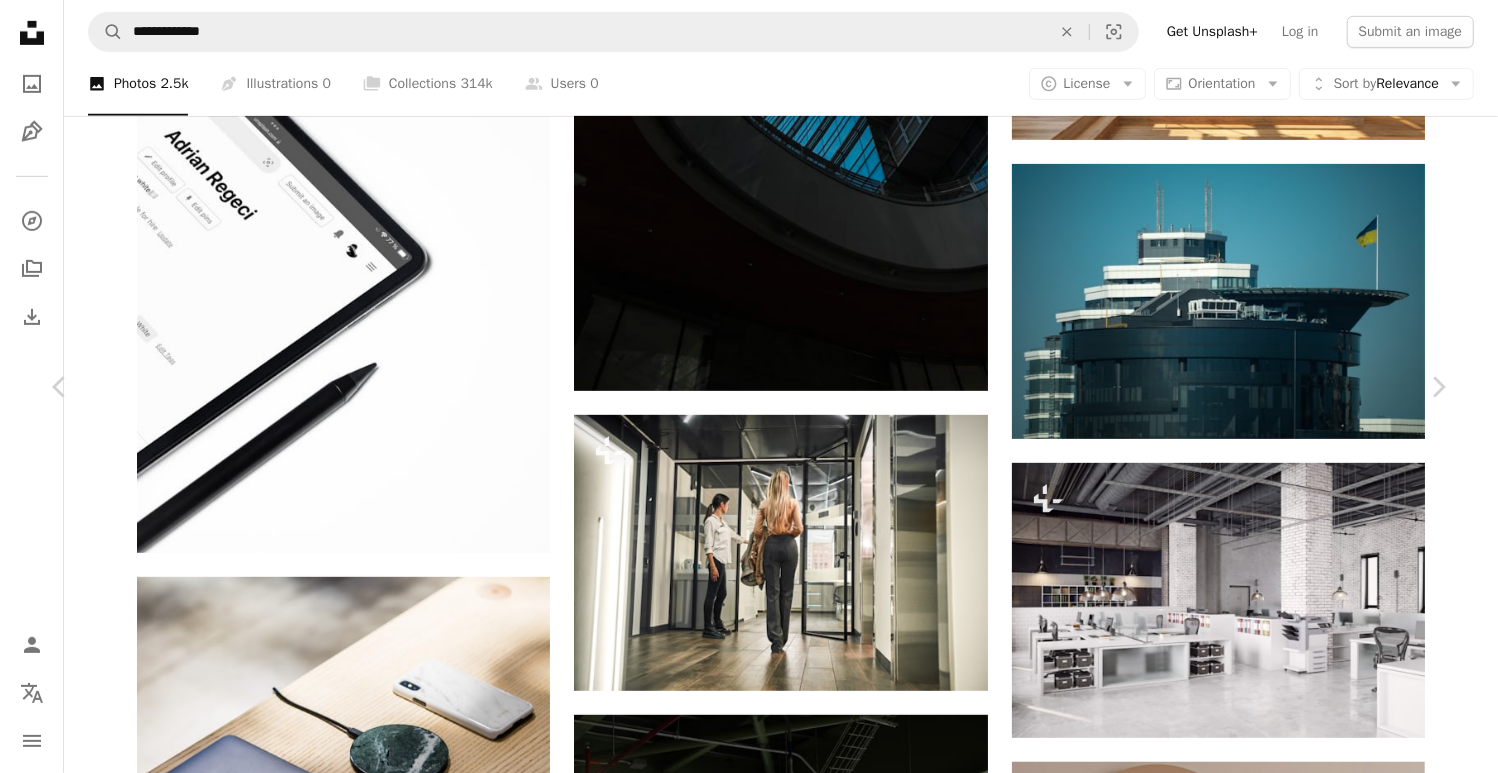 scroll, scrollTop: 12146, scrollLeft: 0, axis: vertical 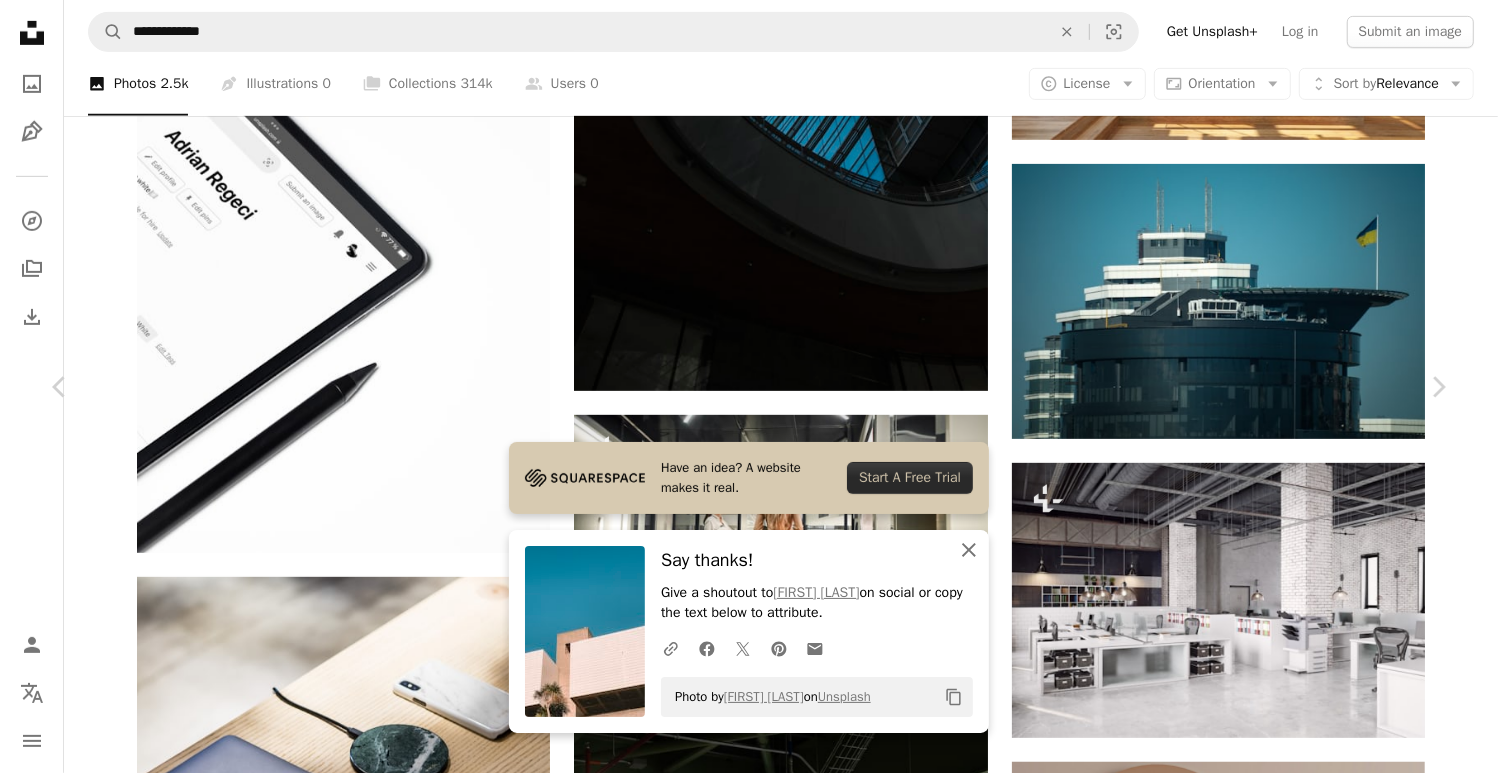 click on "An X shape" 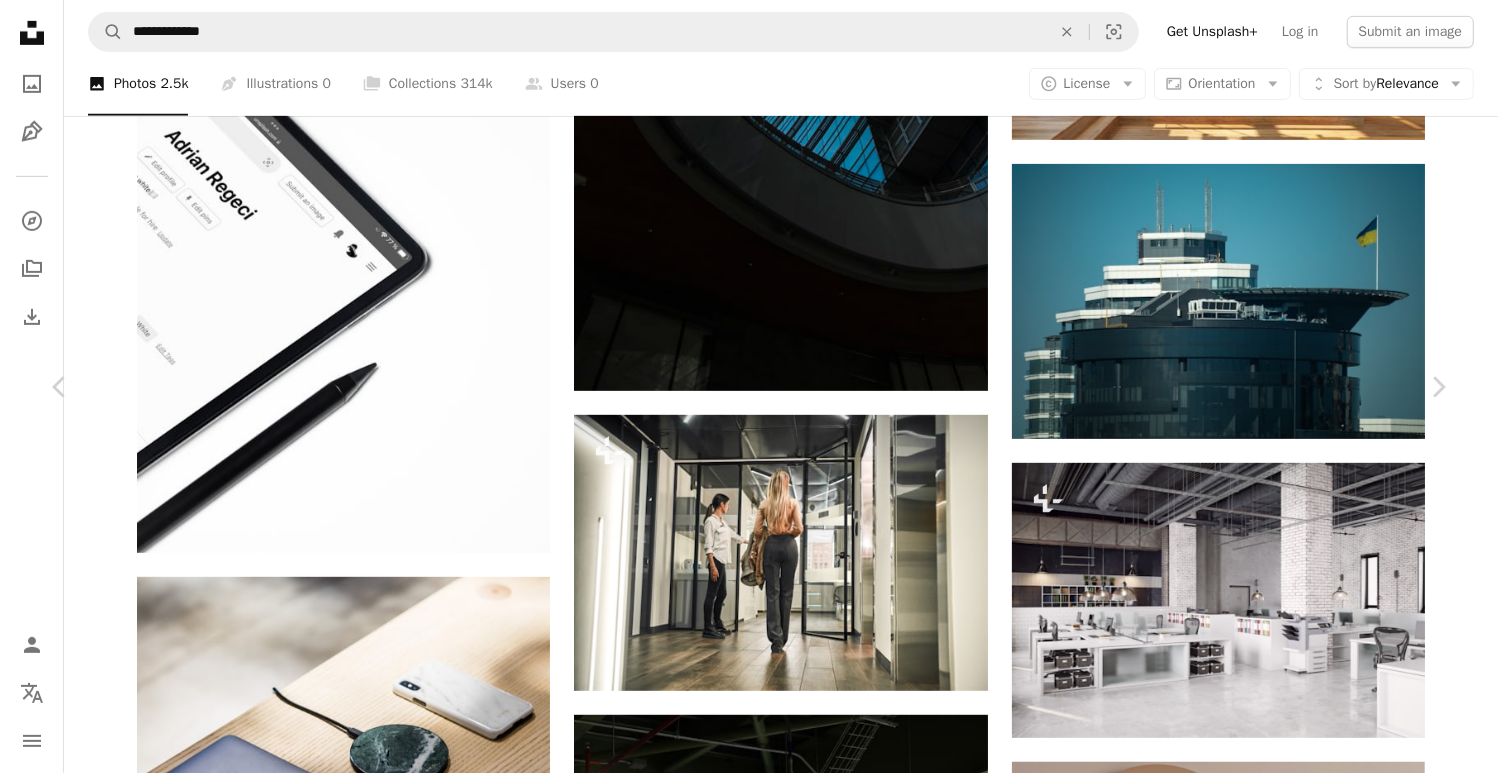 click at bounding box center [741, 6511] 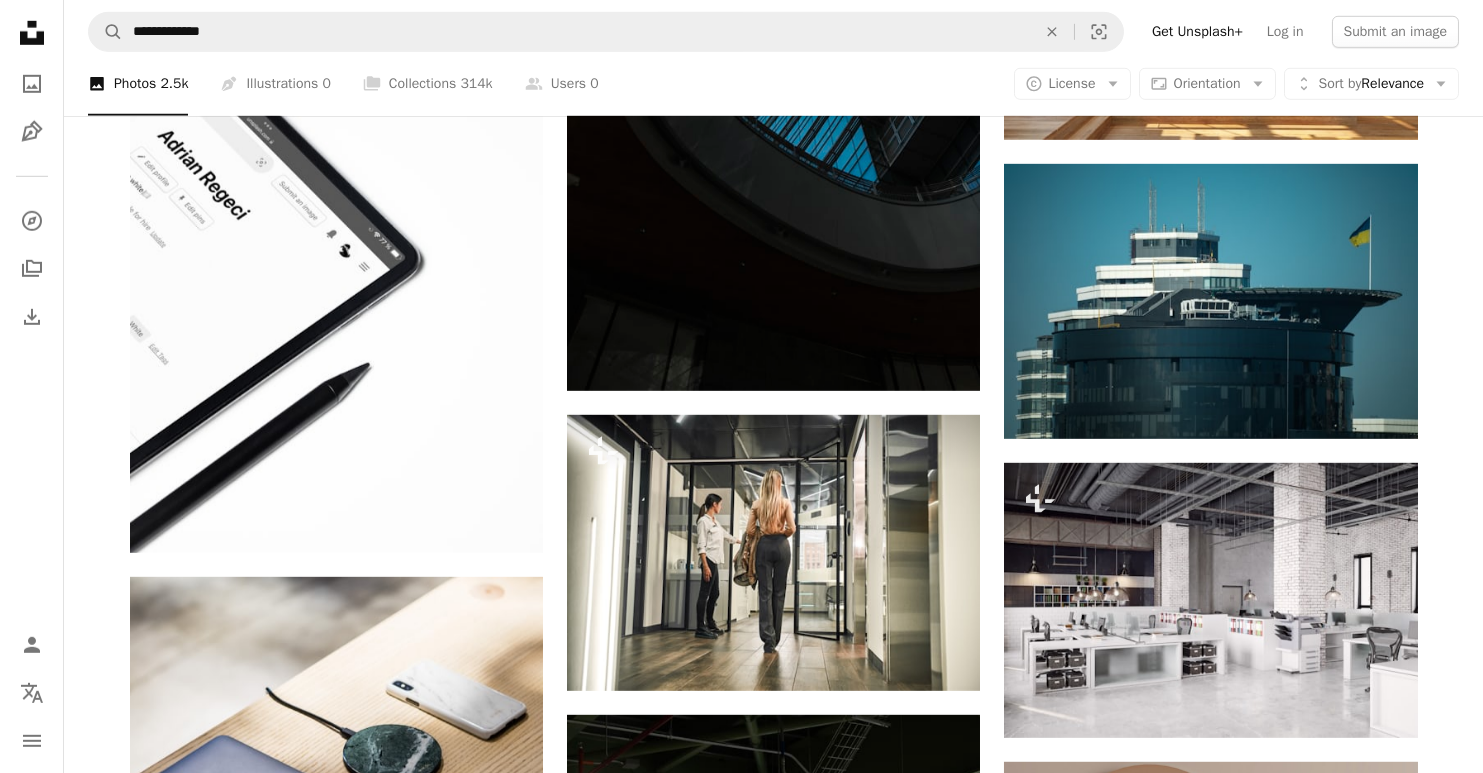 click at bounding box center [1210, 1632] 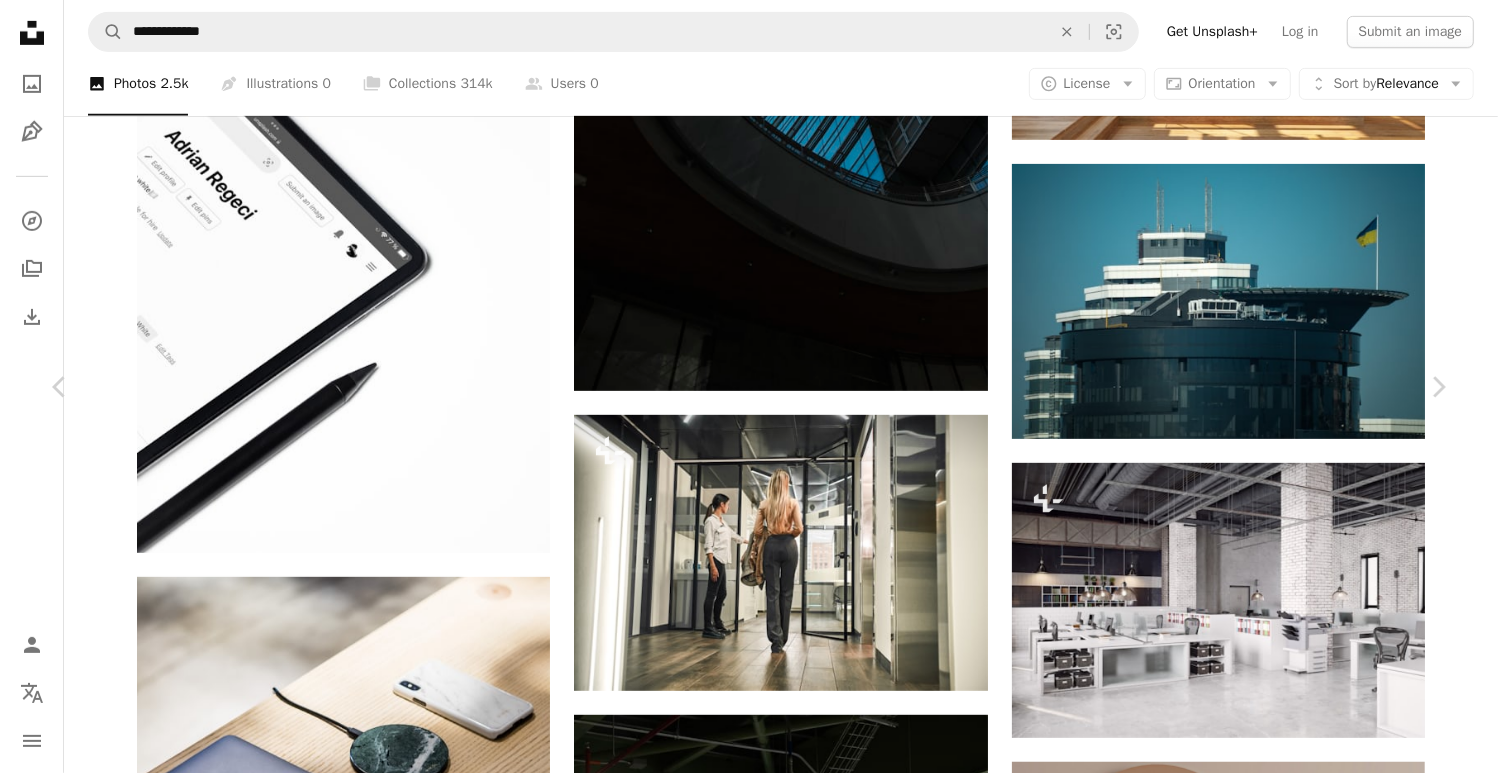 scroll, scrollTop: 2200, scrollLeft: 0, axis: vertical 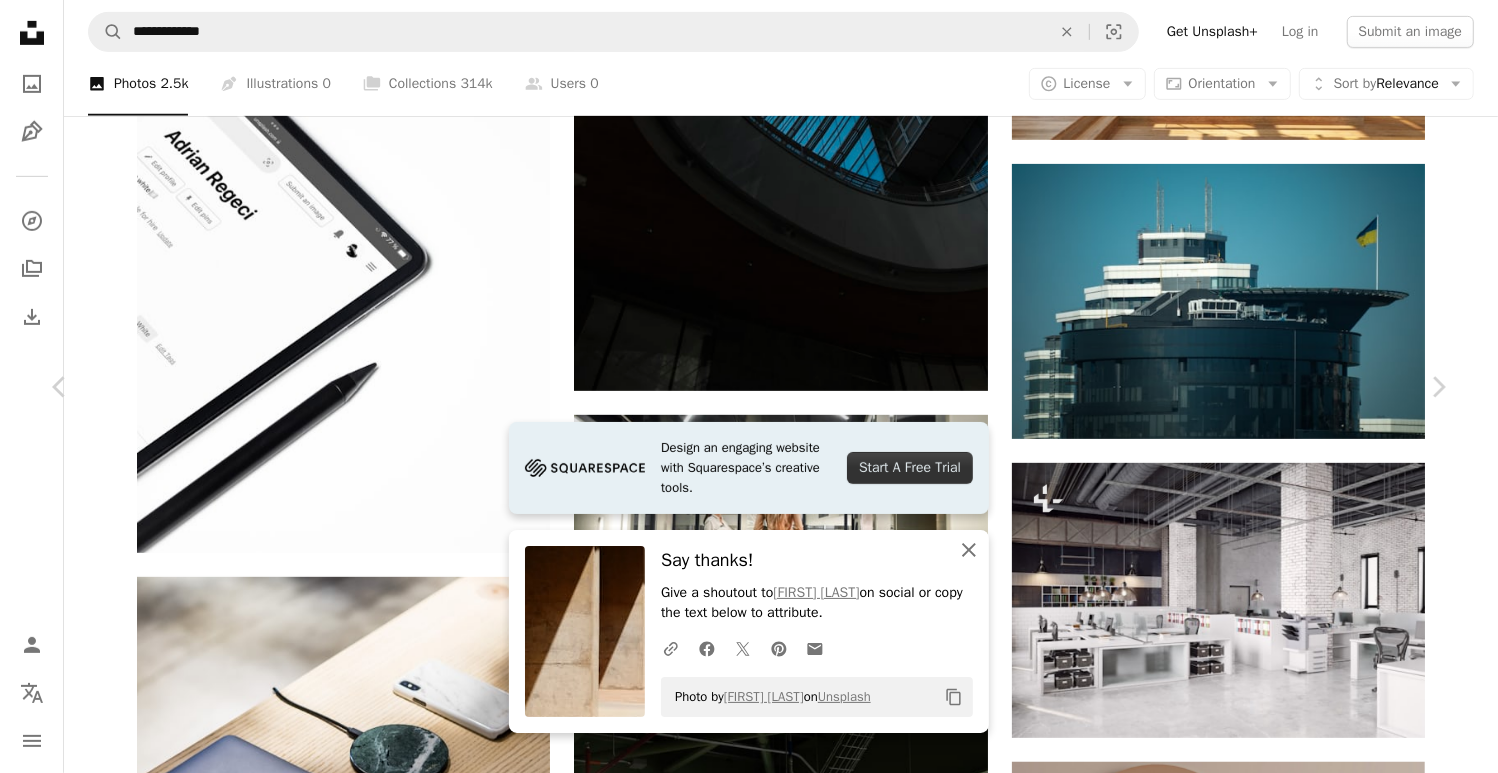 click on "An X shape" 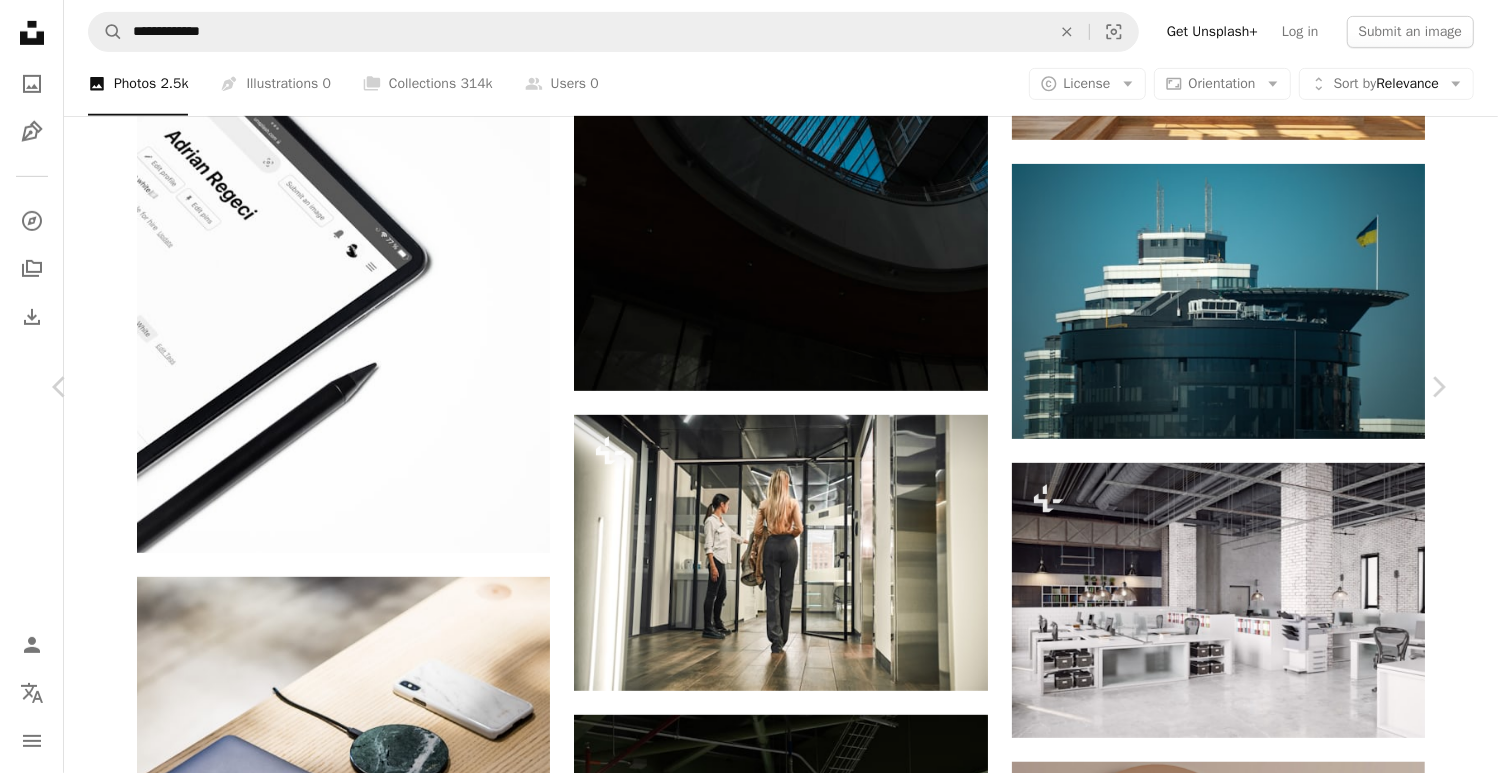 scroll, scrollTop: 27785, scrollLeft: 0, axis: vertical 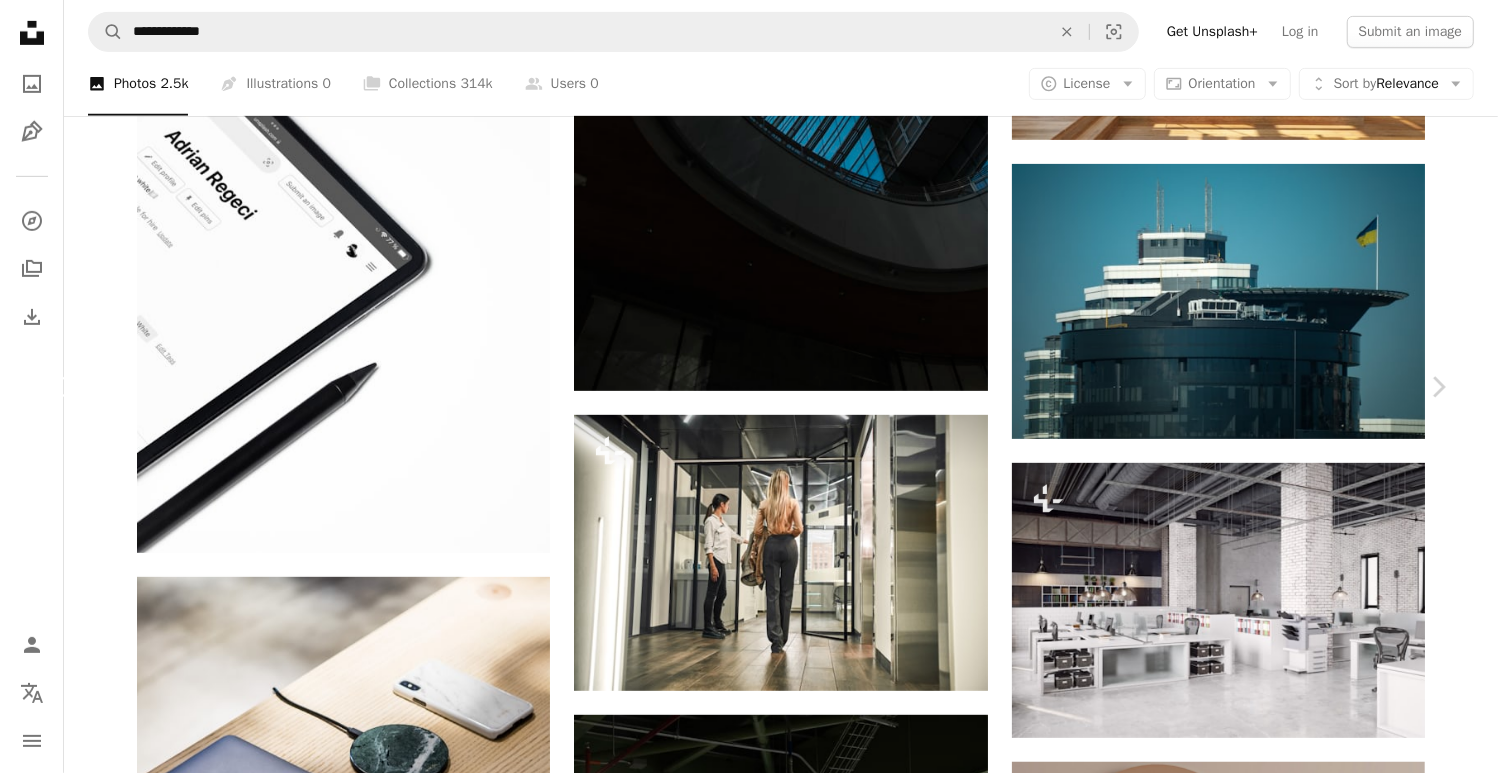 click on "Chevron left" 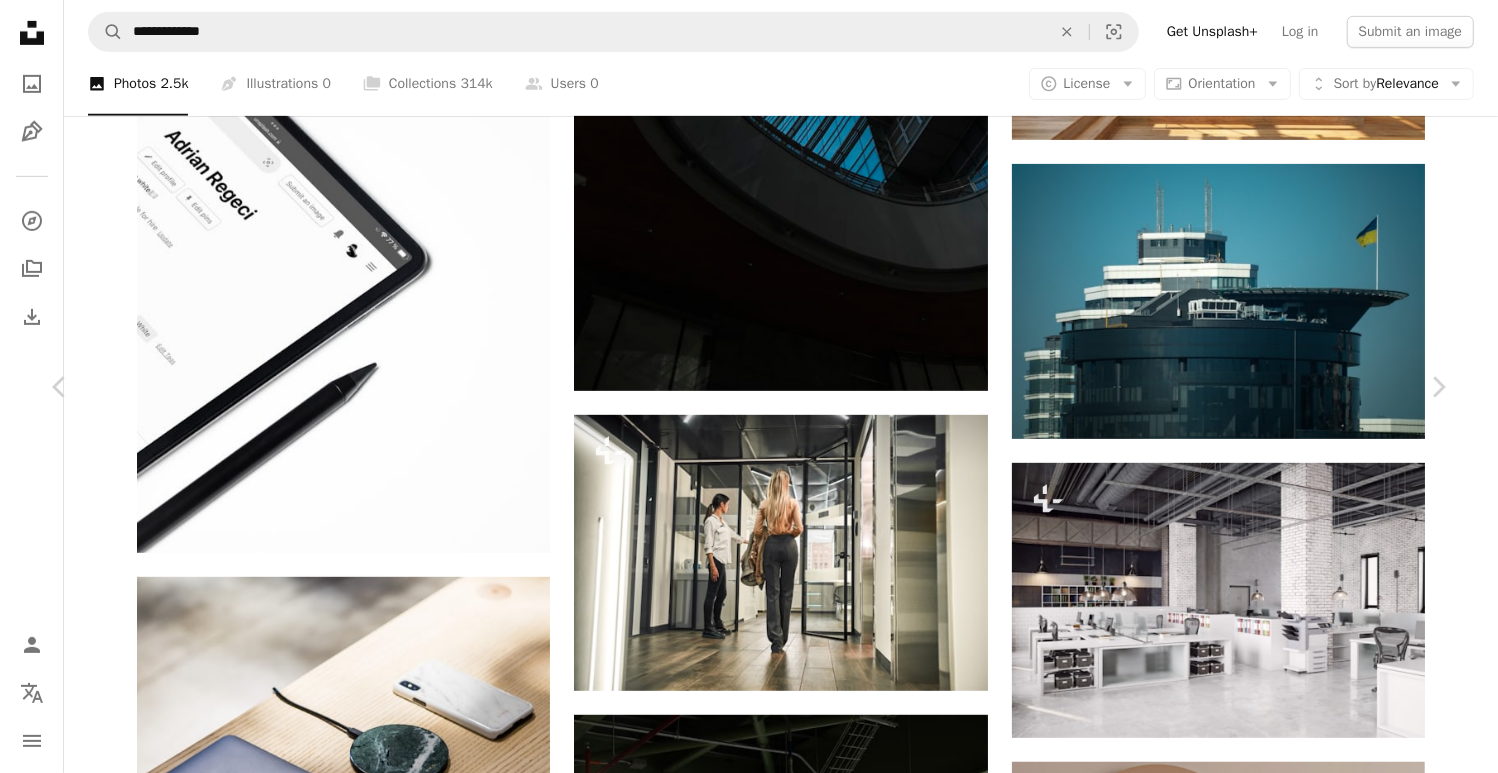 scroll, scrollTop: 5600, scrollLeft: 0, axis: vertical 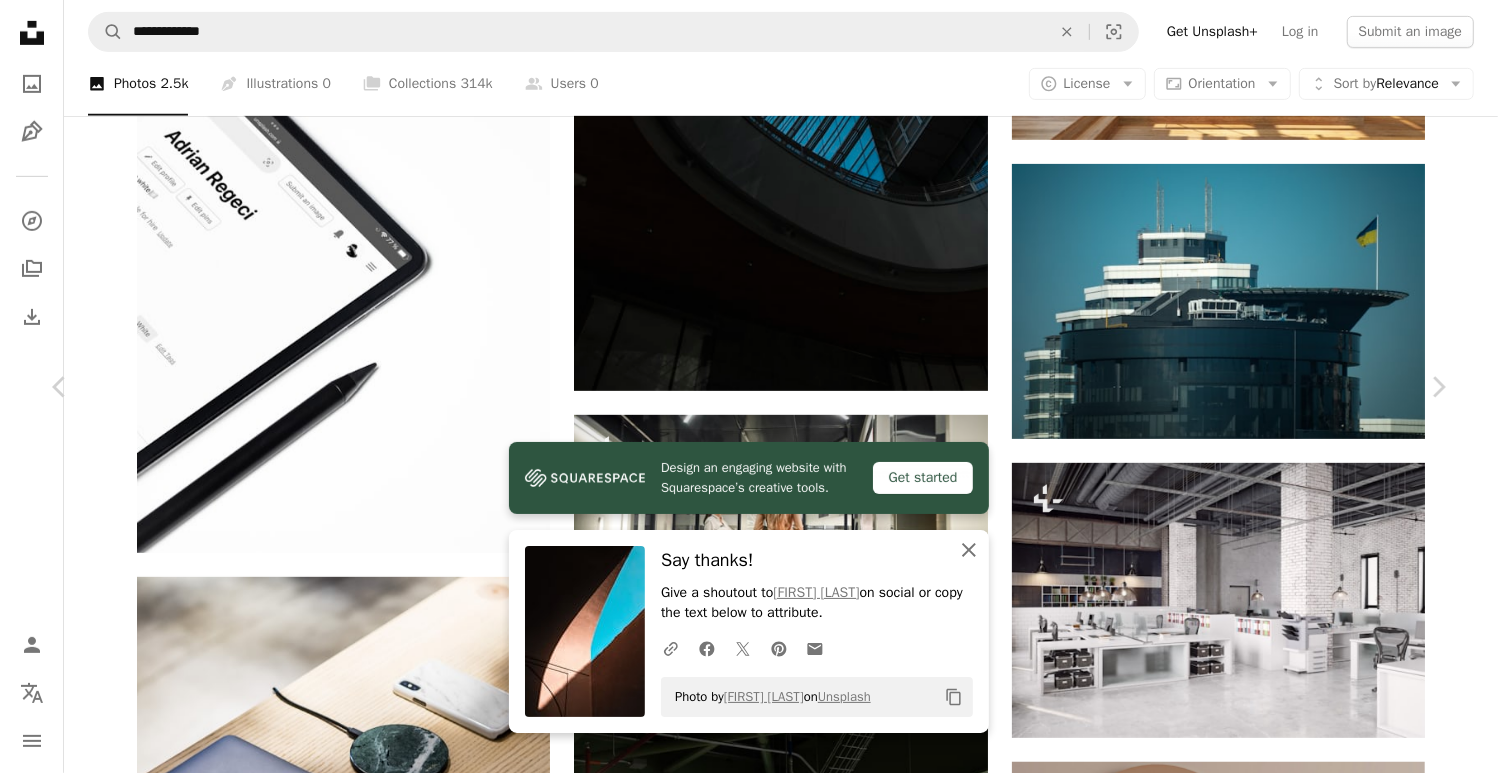 click on "An X shape" 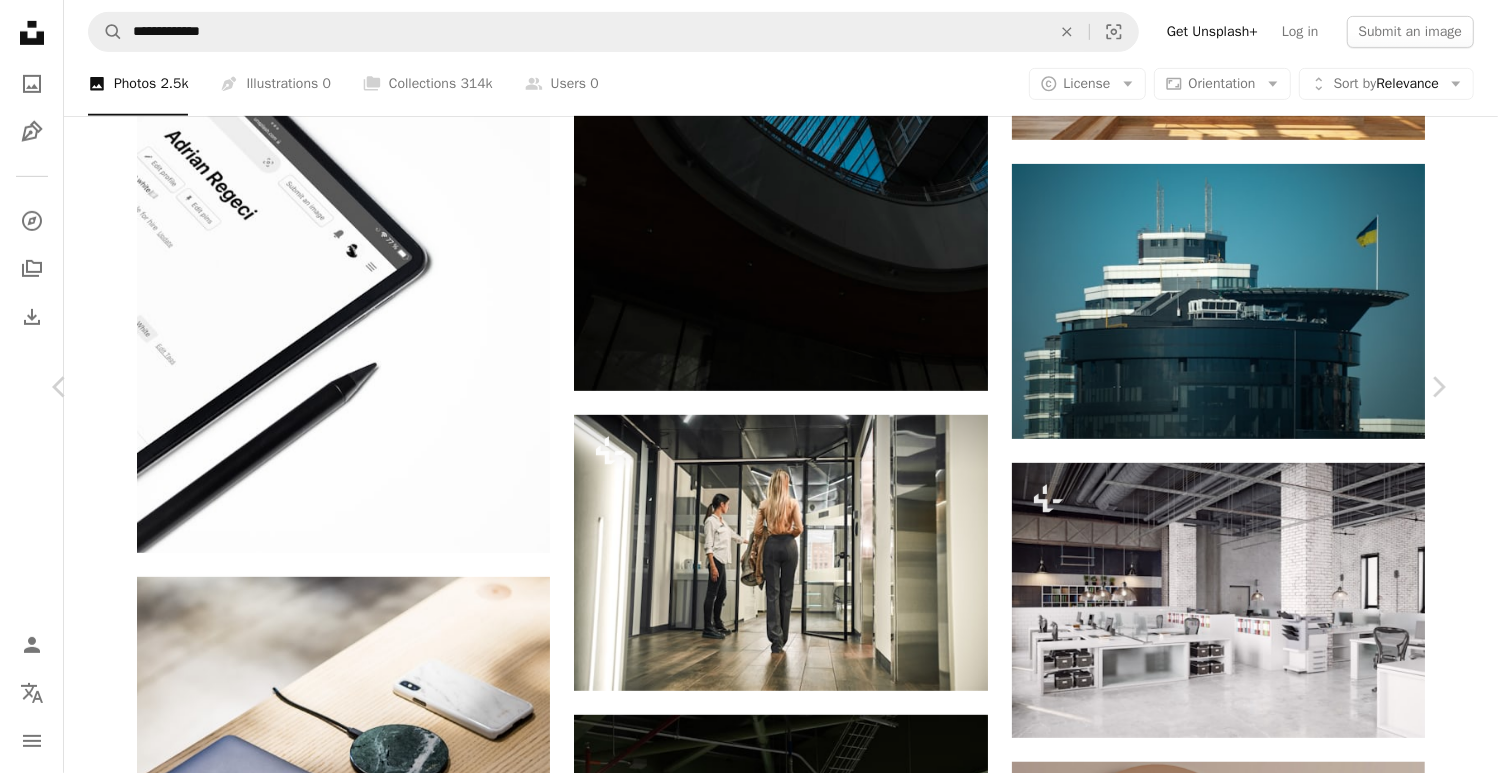scroll, scrollTop: 47353, scrollLeft: 0, axis: vertical 